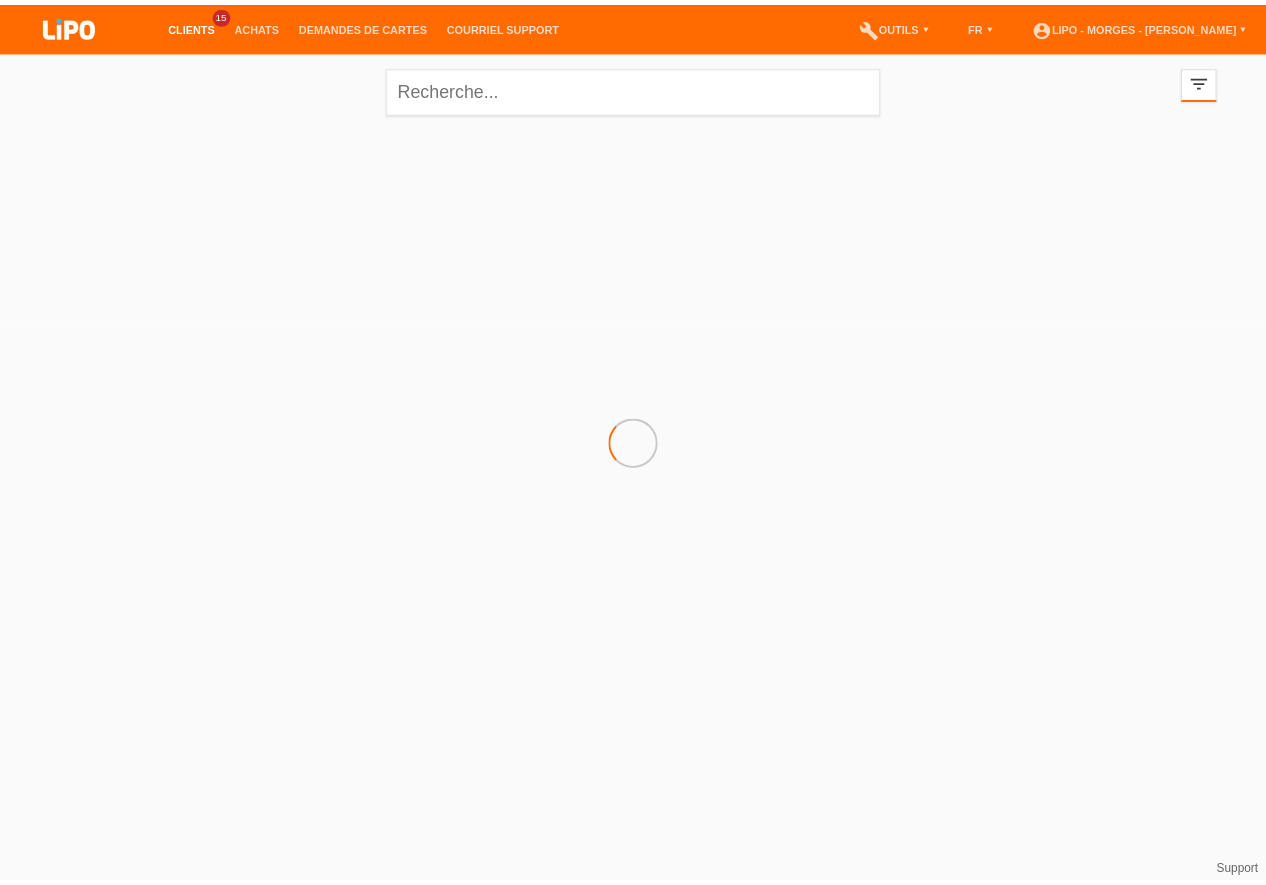 scroll, scrollTop: 0, scrollLeft: 0, axis: both 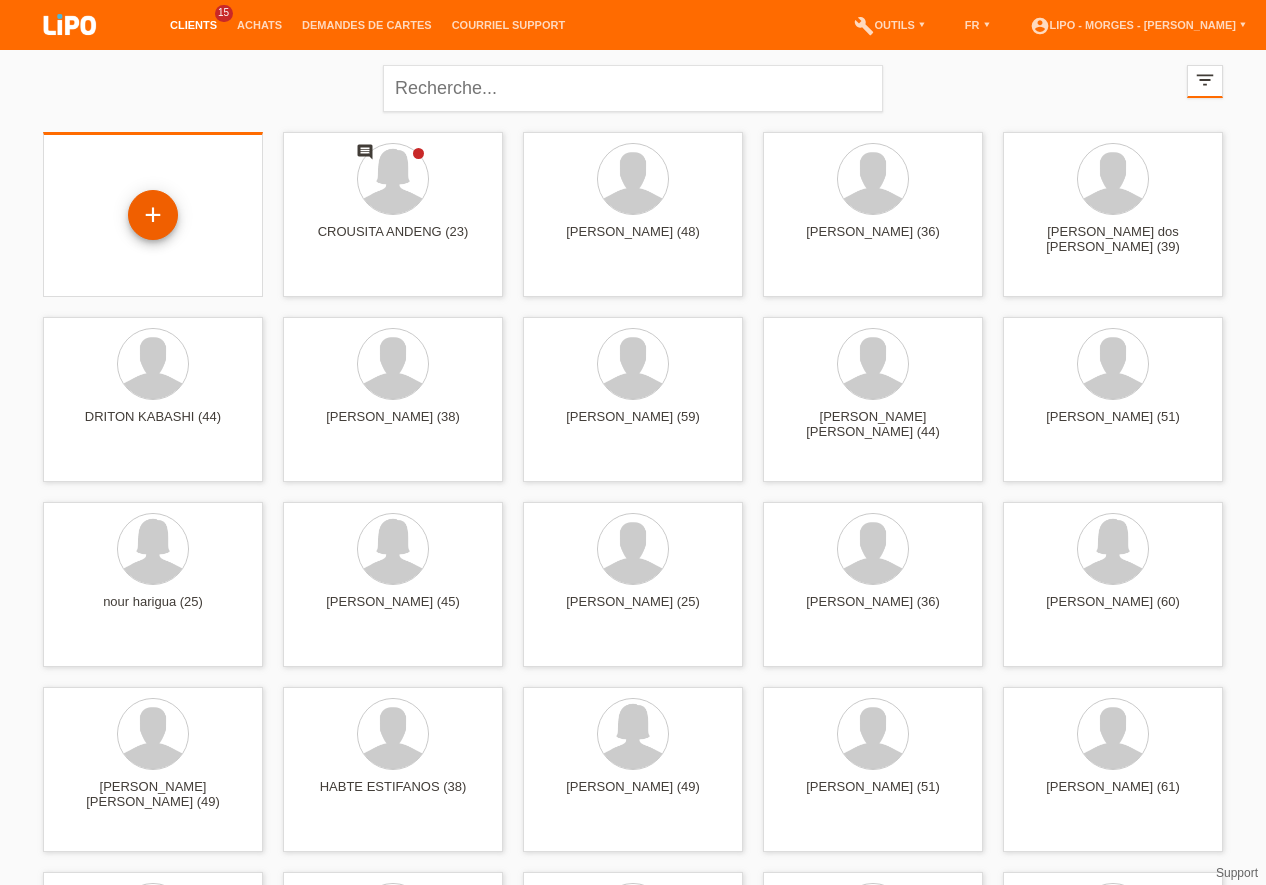 click on "+" at bounding box center [153, 215] 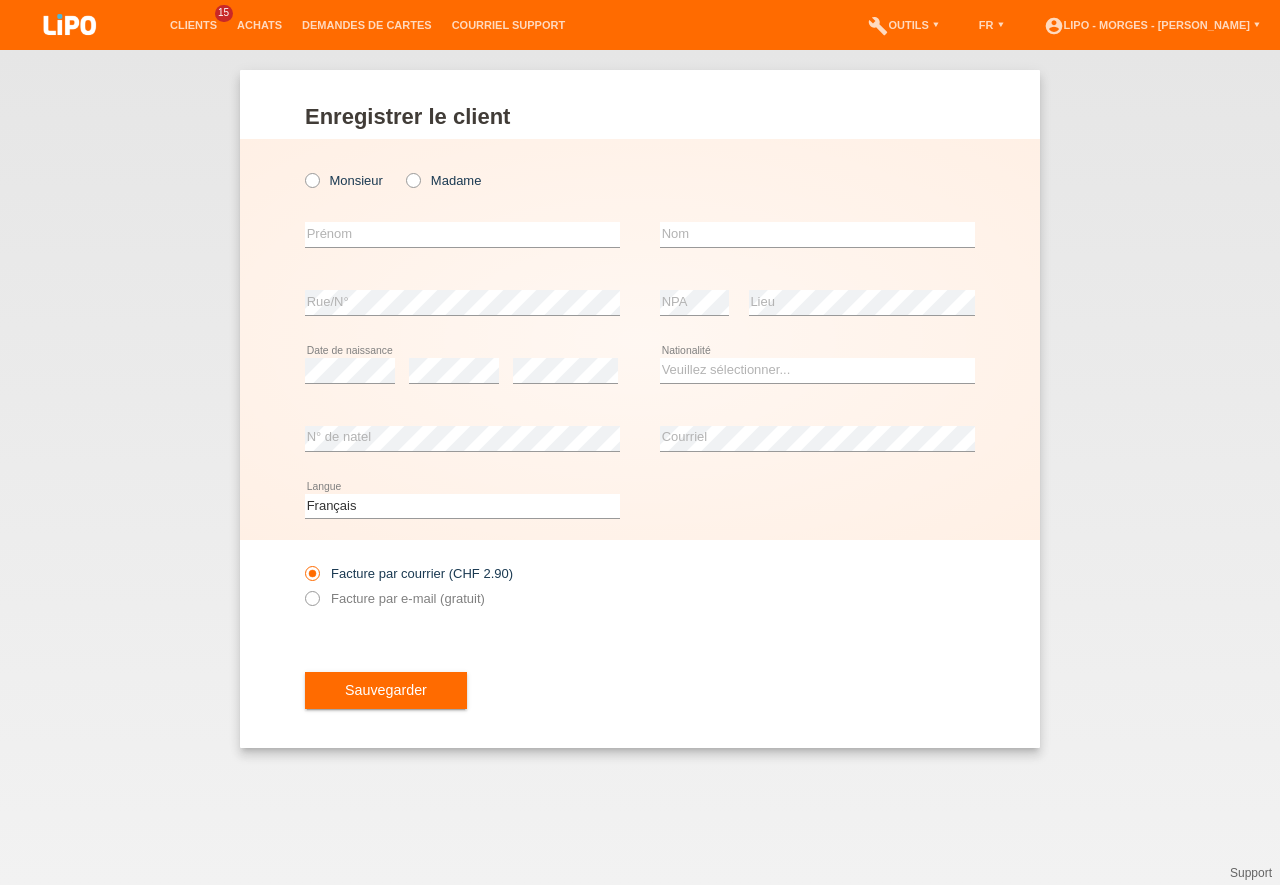 scroll, scrollTop: 0, scrollLeft: 0, axis: both 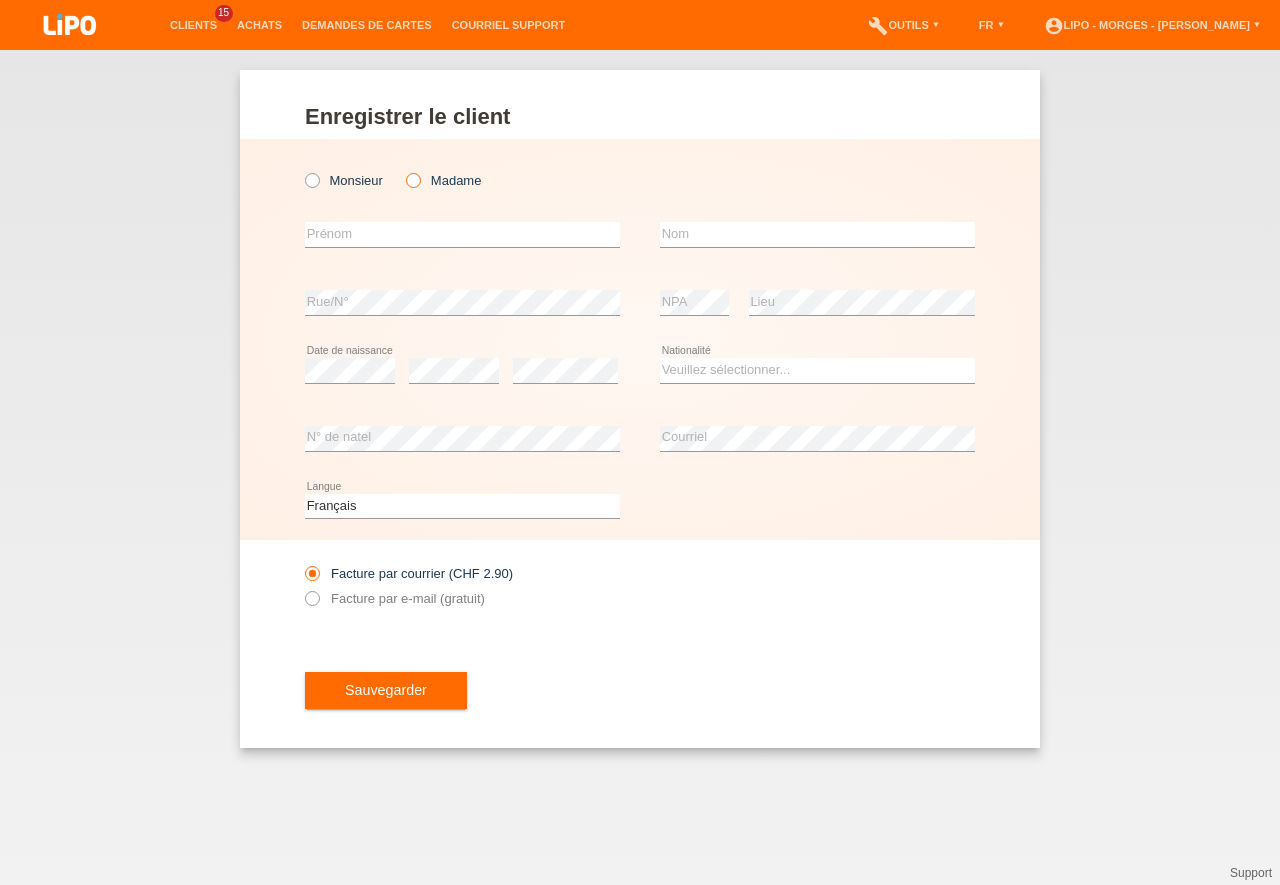 click at bounding box center [403, 170] 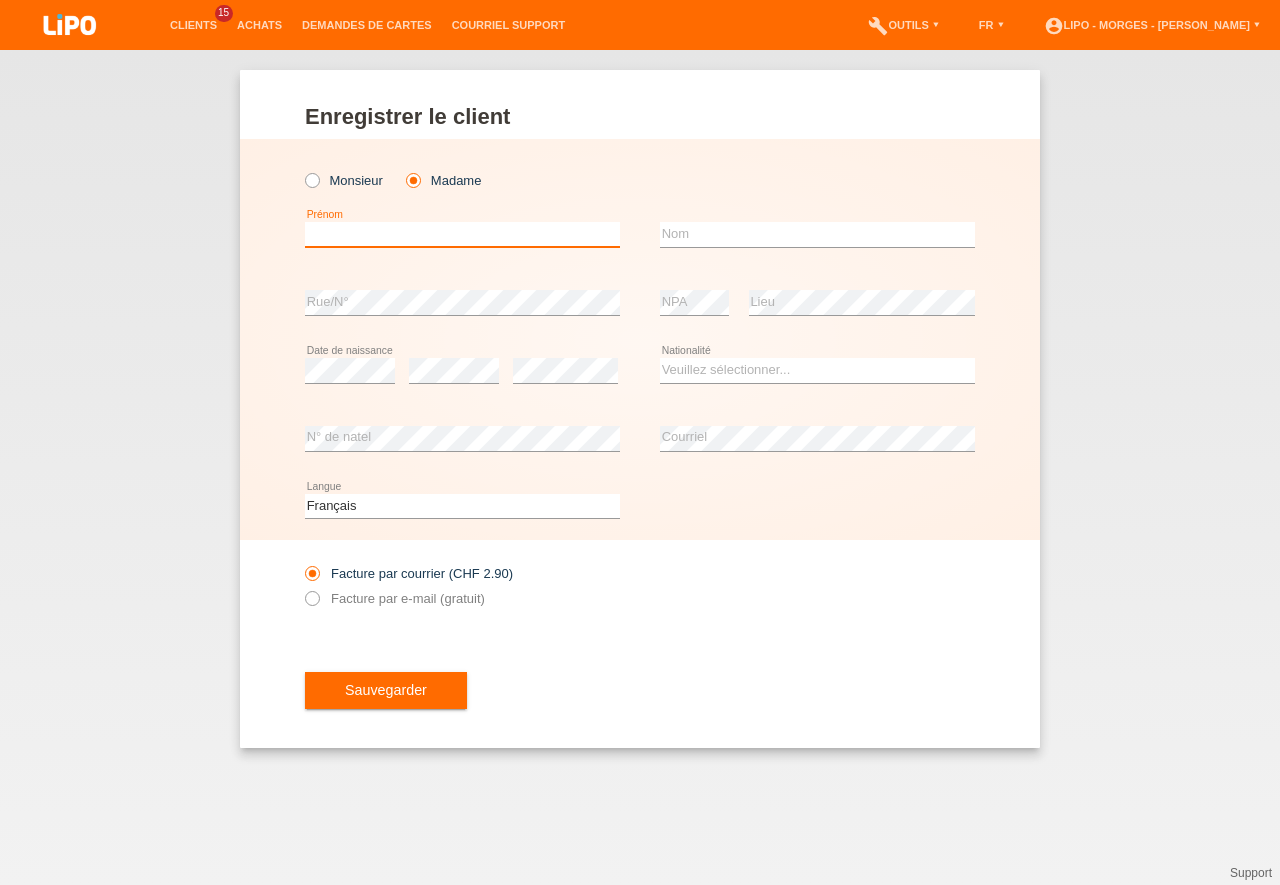 click at bounding box center [462, 234] 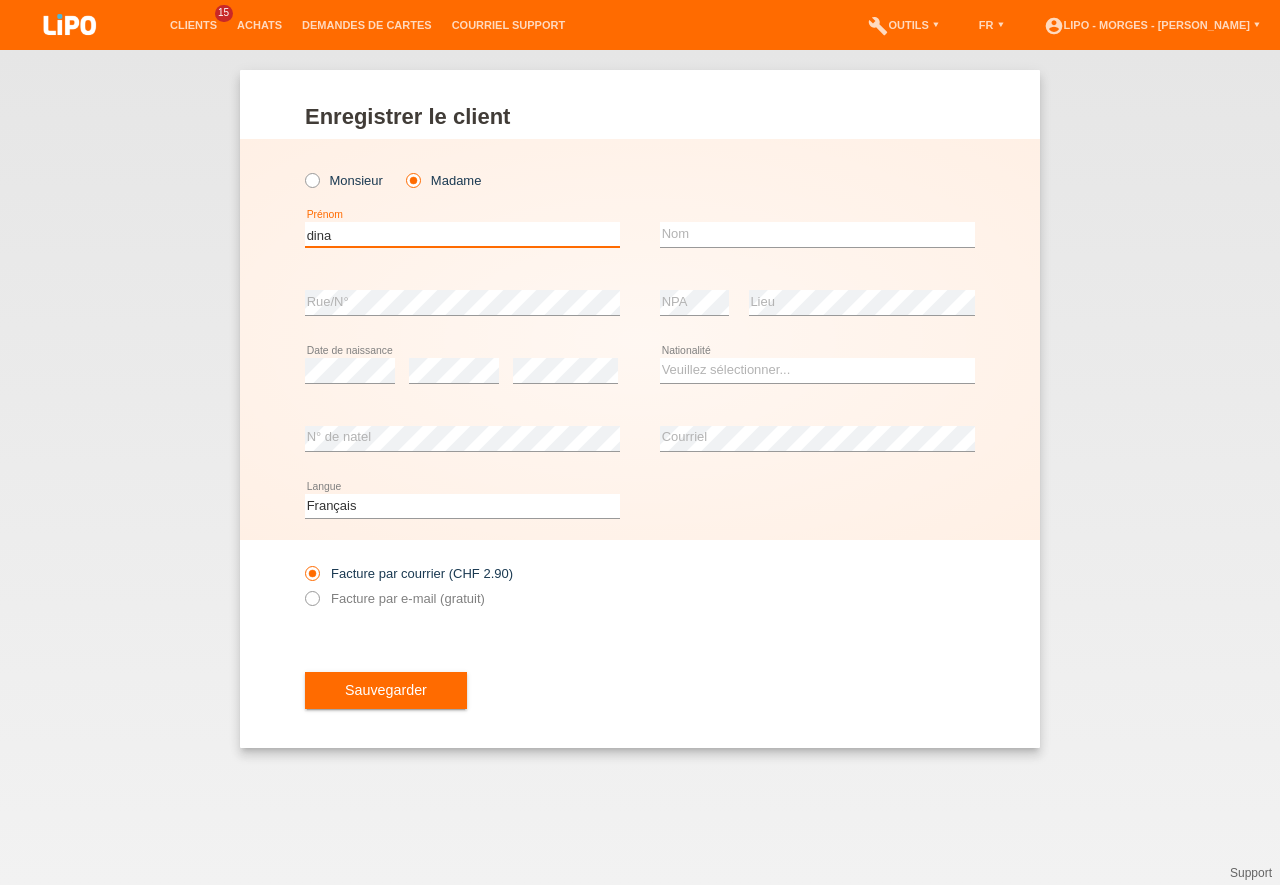 type on "[PERSON_NAME]" 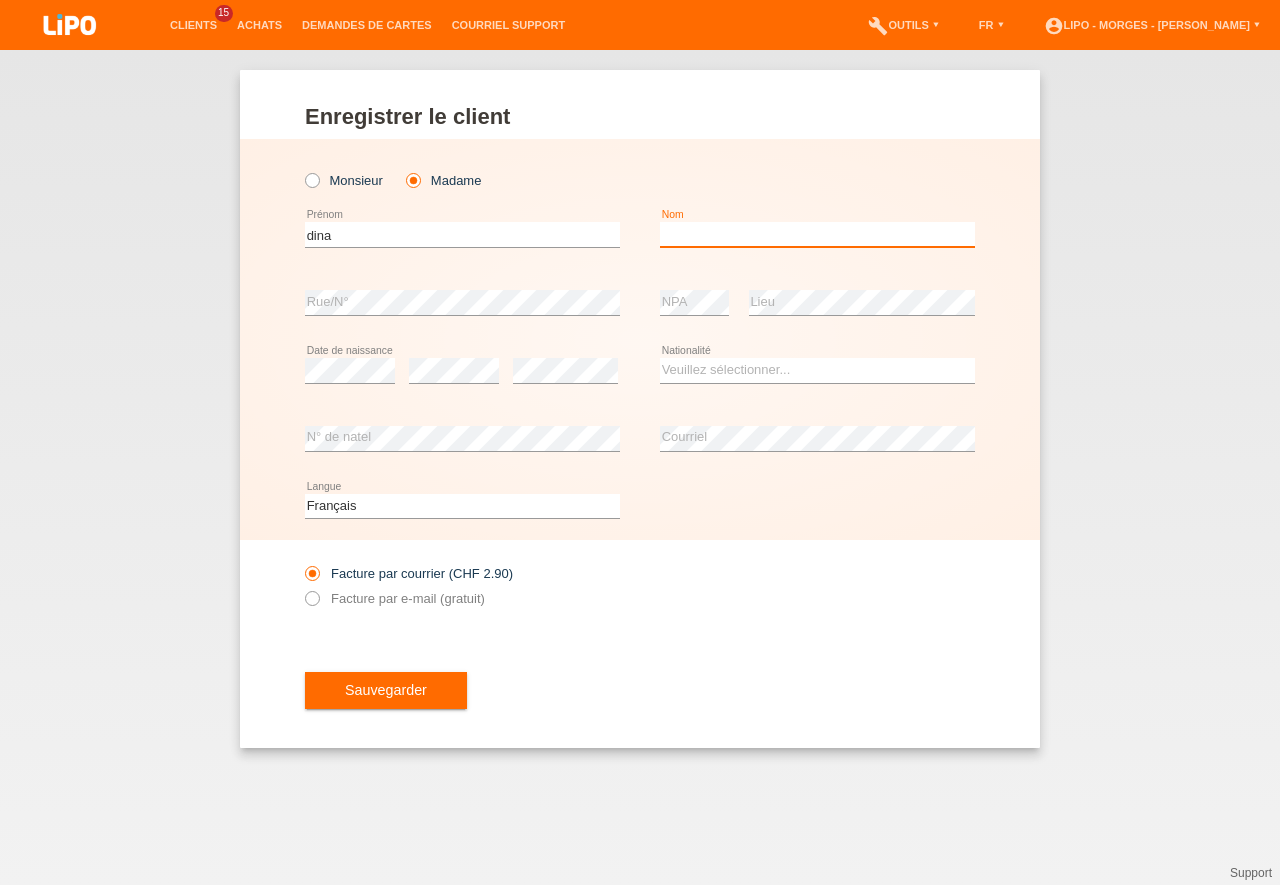 click at bounding box center (817, 234) 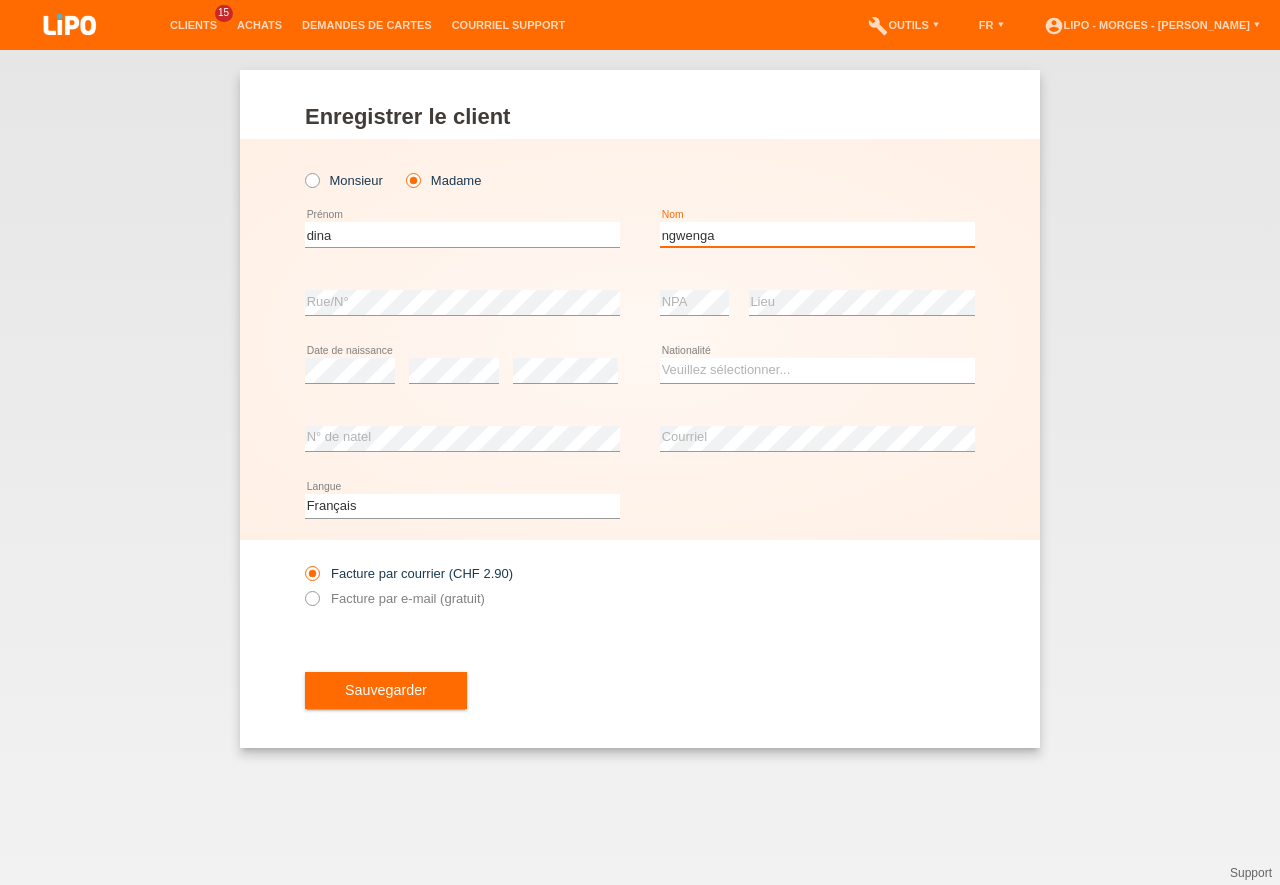 type on "ngwenga" 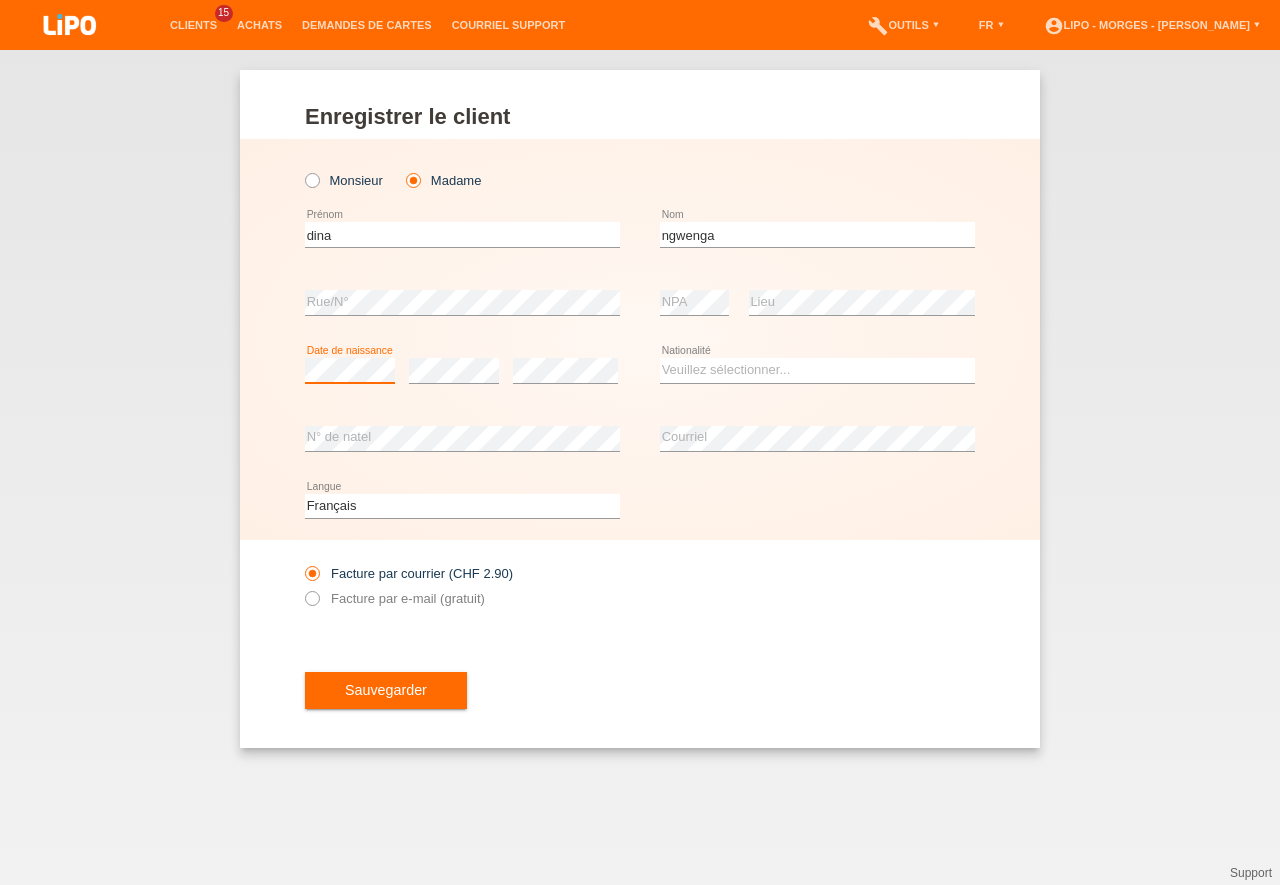 scroll, scrollTop: 0, scrollLeft: 0, axis: both 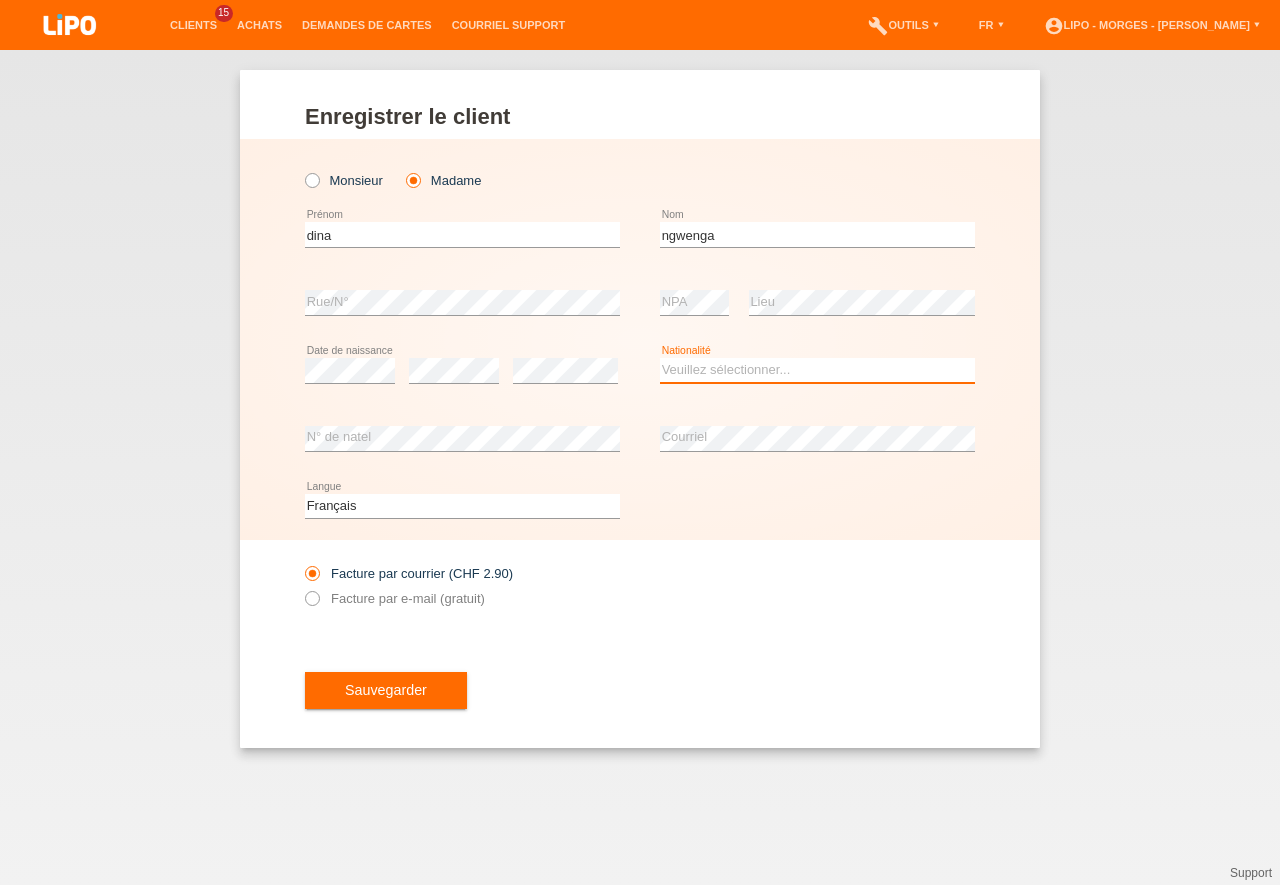 click on "Veuillez sélectionner...
Suisse
Allemagne
Autriche
Liechtenstein
------------
Afghanistan
Afrique du Sud
Åland
Albanie
Algérie Allemagne Andorre Angola Anguilla Antarctique Antigua-et-Barbuda Argentine" at bounding box center (817, 370) 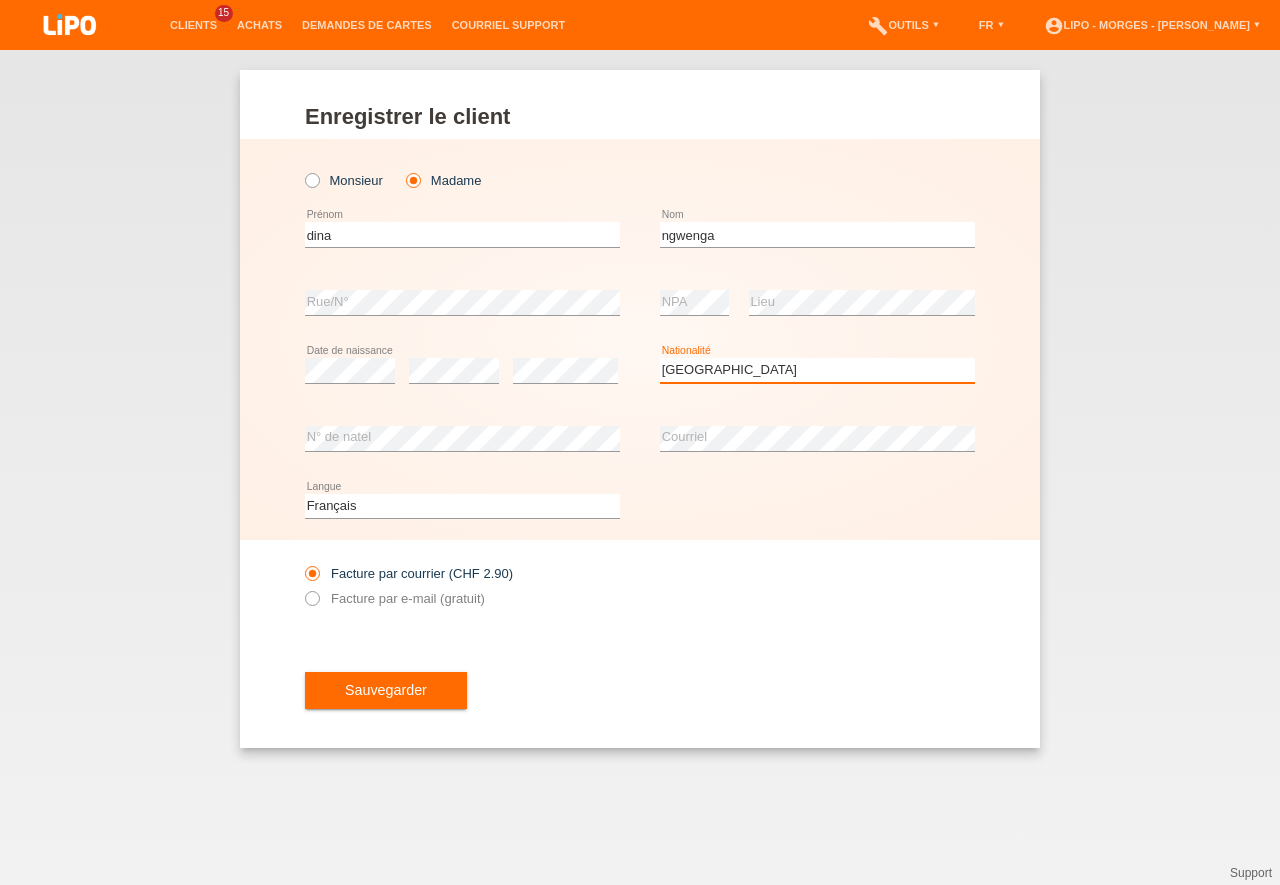 click on "Suisse" at bounding box center [0, 0] 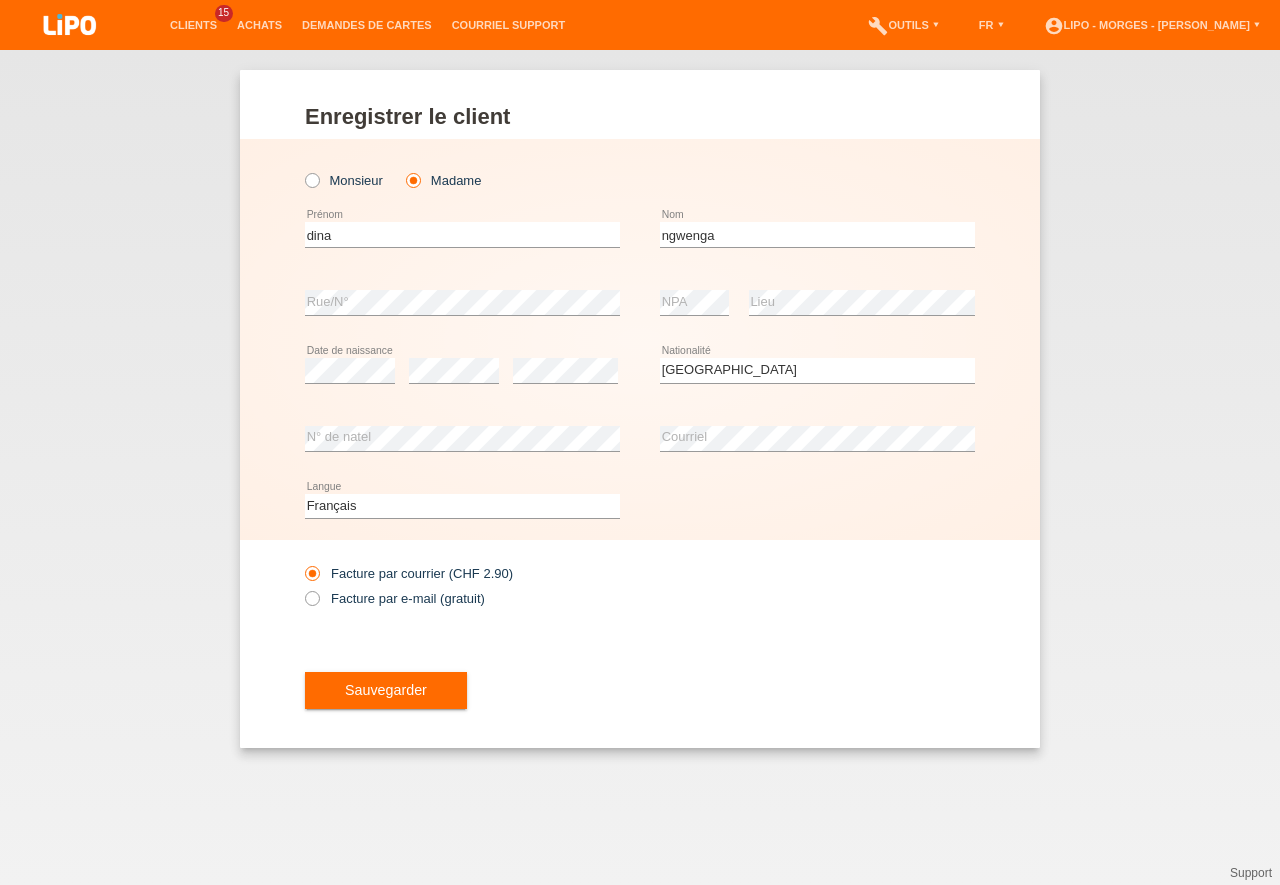 click on "Sauvegarder" at bounding box center [640, 691] 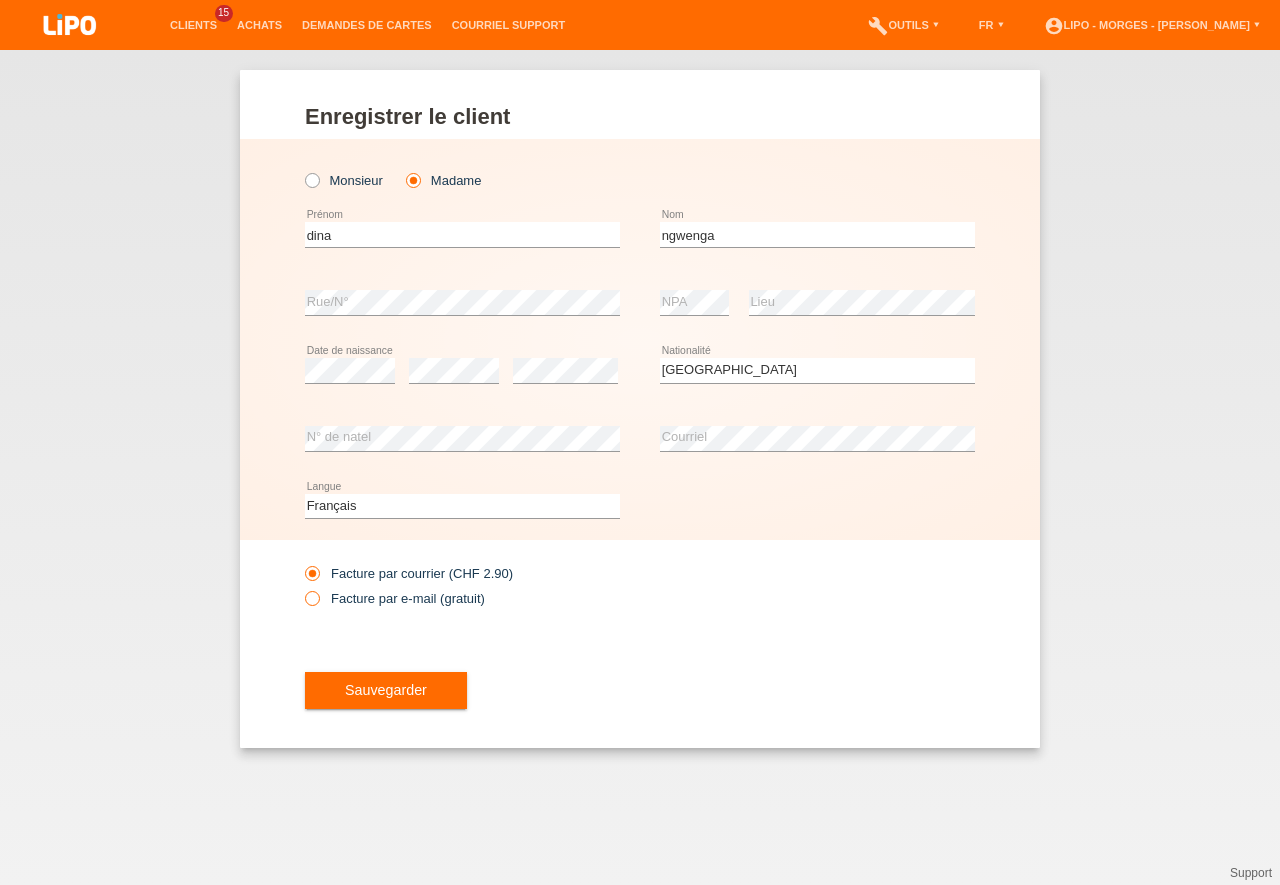 click at bounding box center (302, 588) 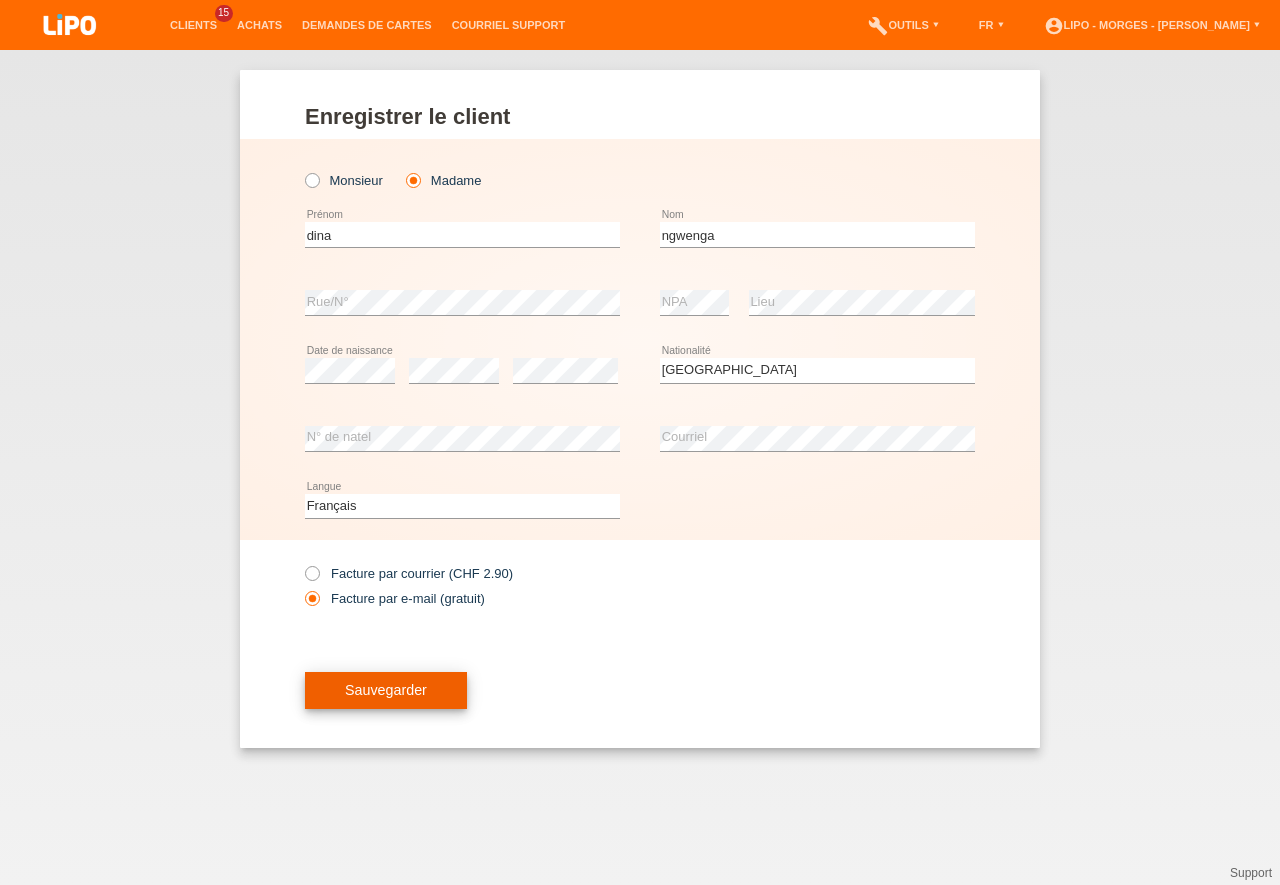 click on "Sauvegarder" at bounding box center [386, 690] 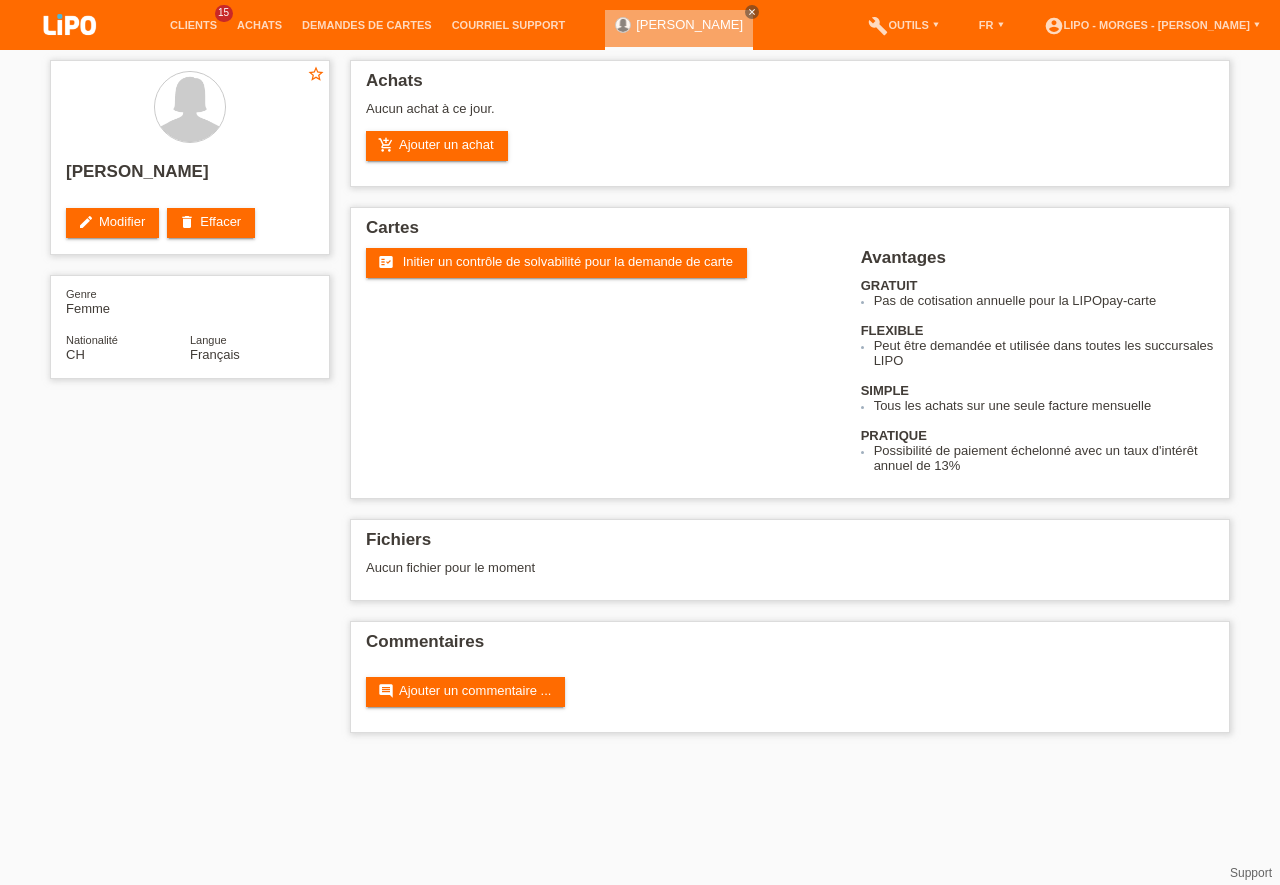 scroll, scrollTop: 0, scrollLeft: 0, axis: both 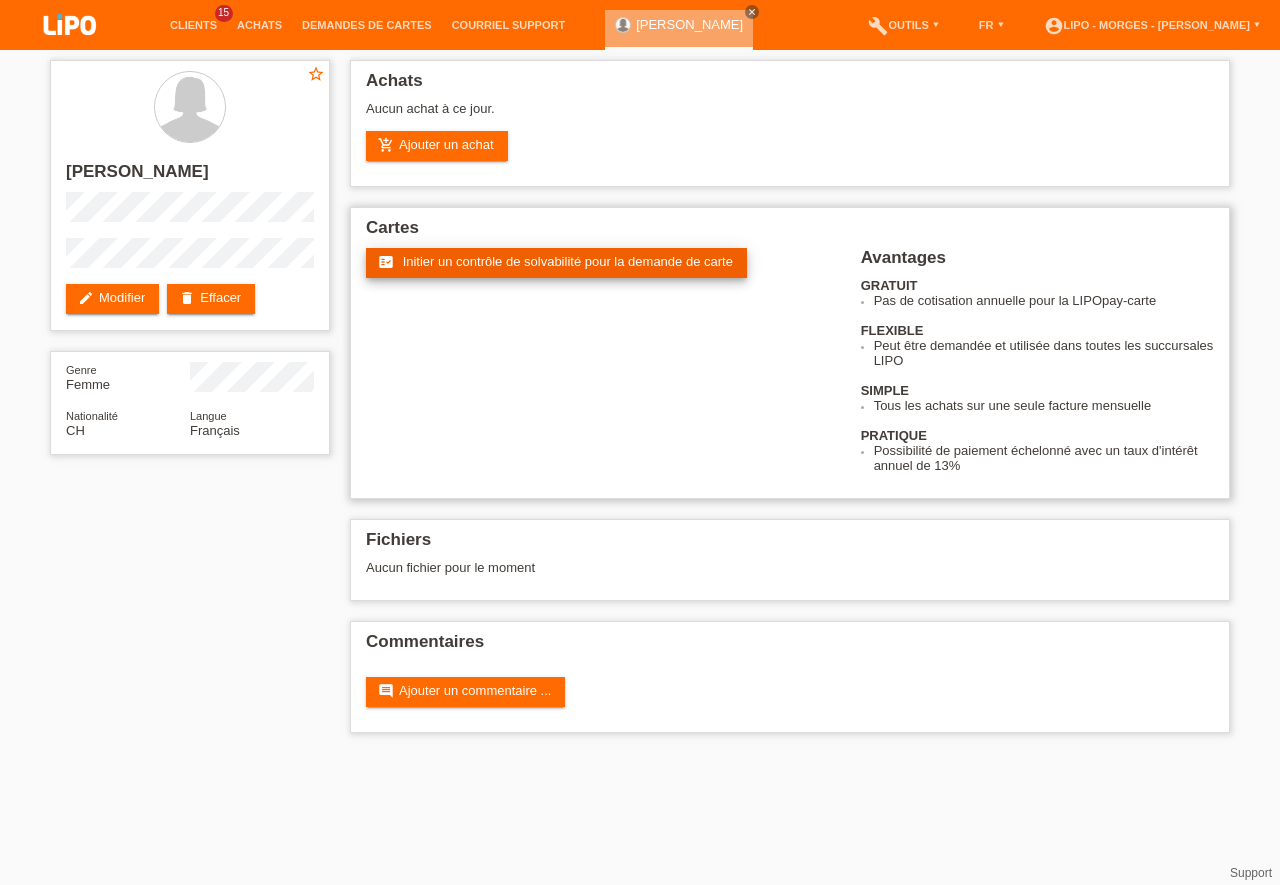 click on "Initier un contrôle de solvabilité pour la demande de carte" at bounding box center [568, 261] 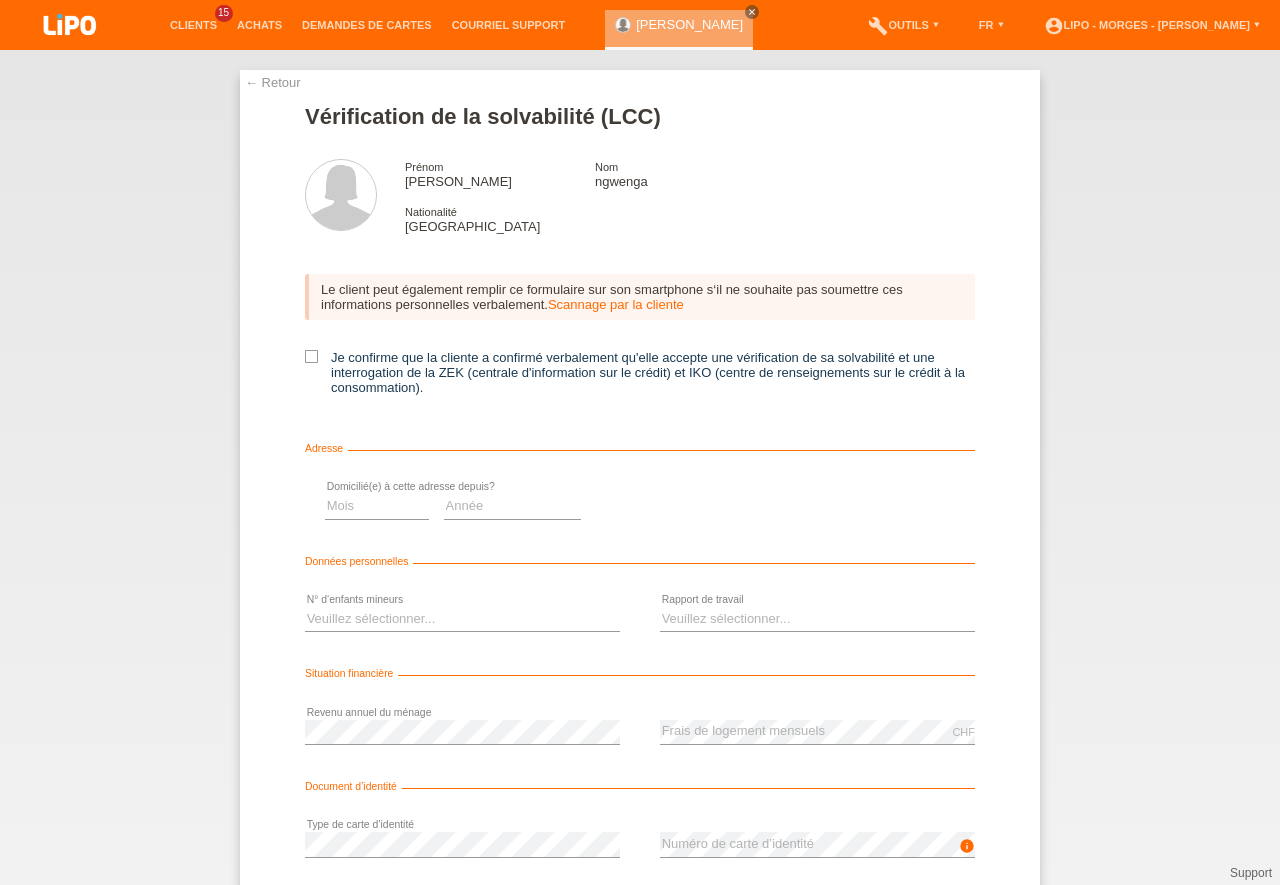 scroll, scrollTop: 0, scrollLeft: 0, axis: both 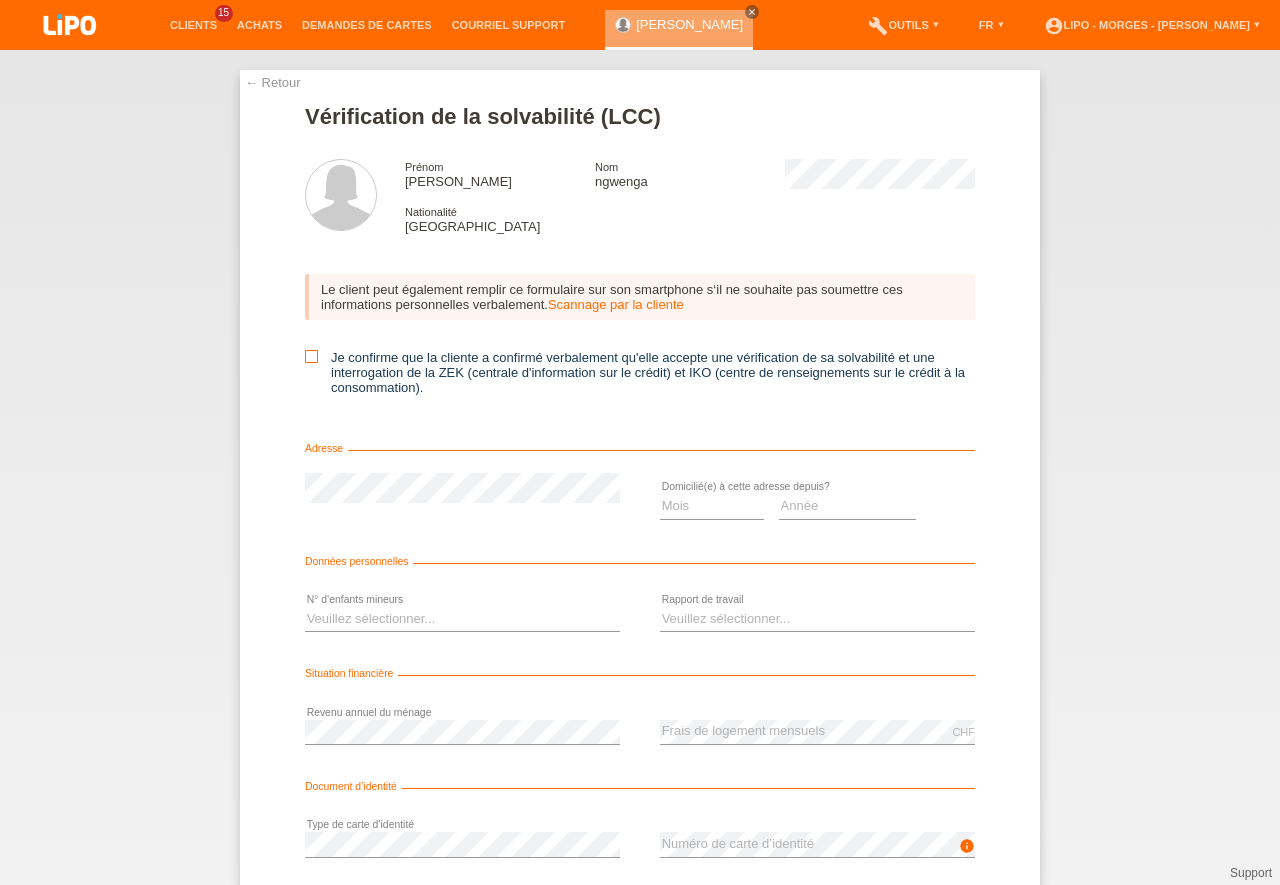 click at bounding box center (311, 356) 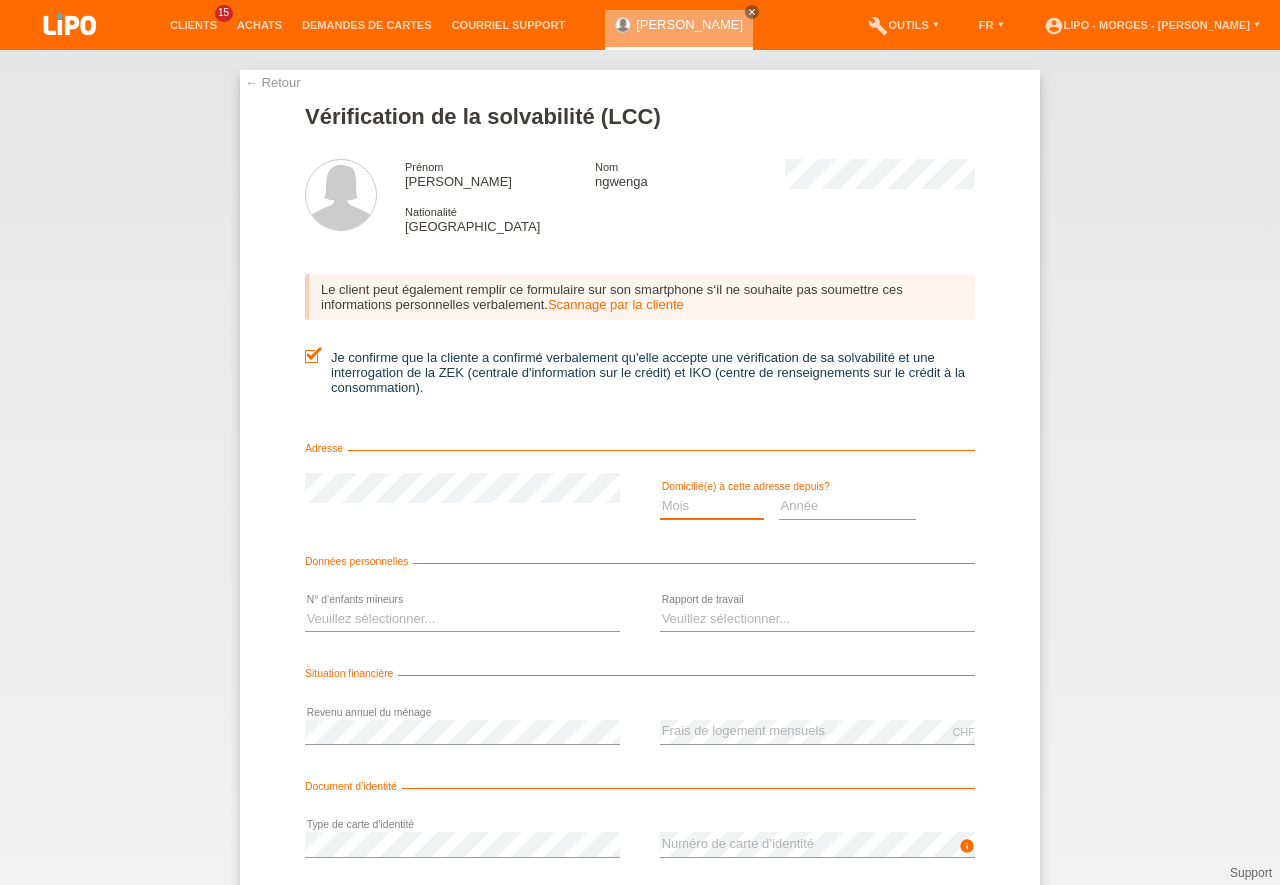 click on "Mois
01
02
03
04
05
06
07
08
09
10" at bounding box center (712, 506) 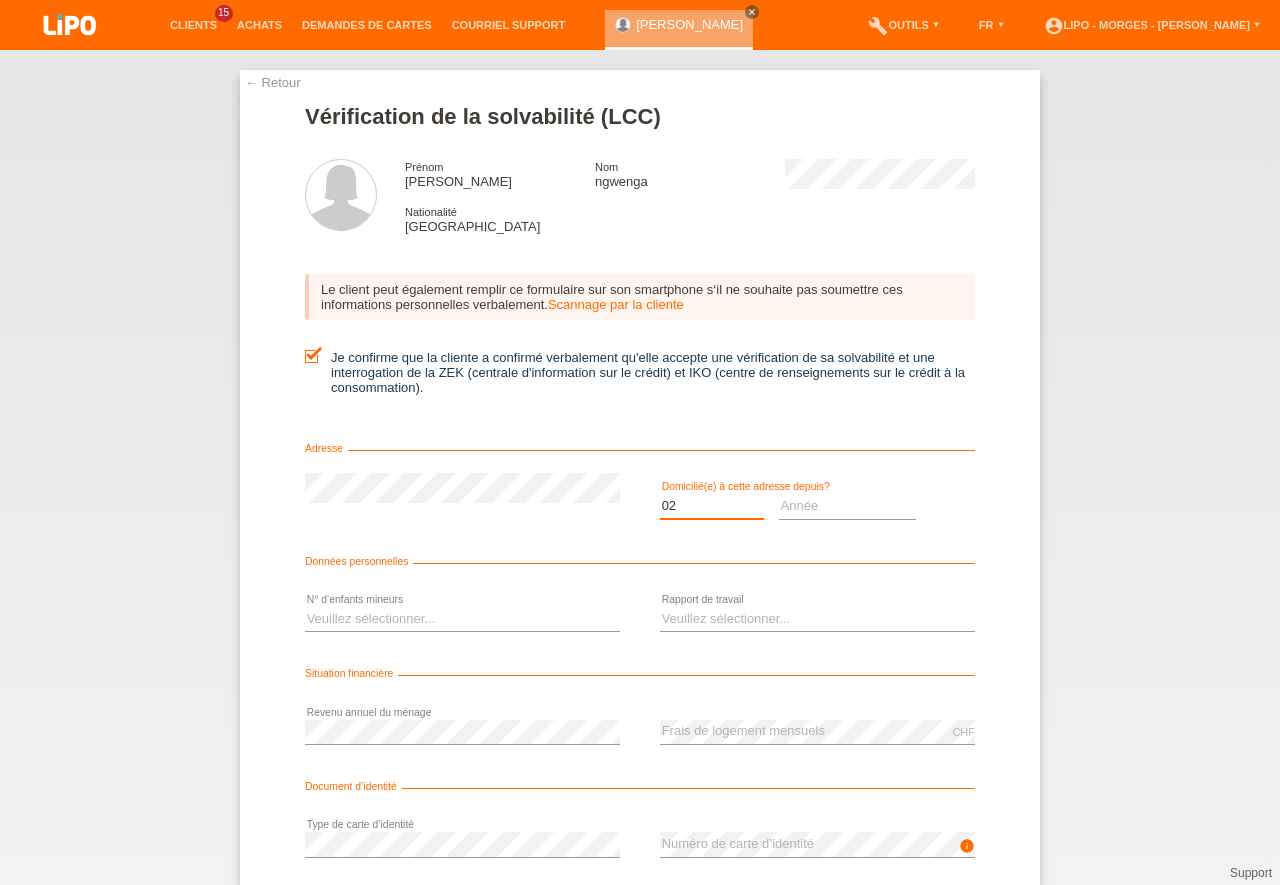 click on "02" at bounding box center [0, 0] 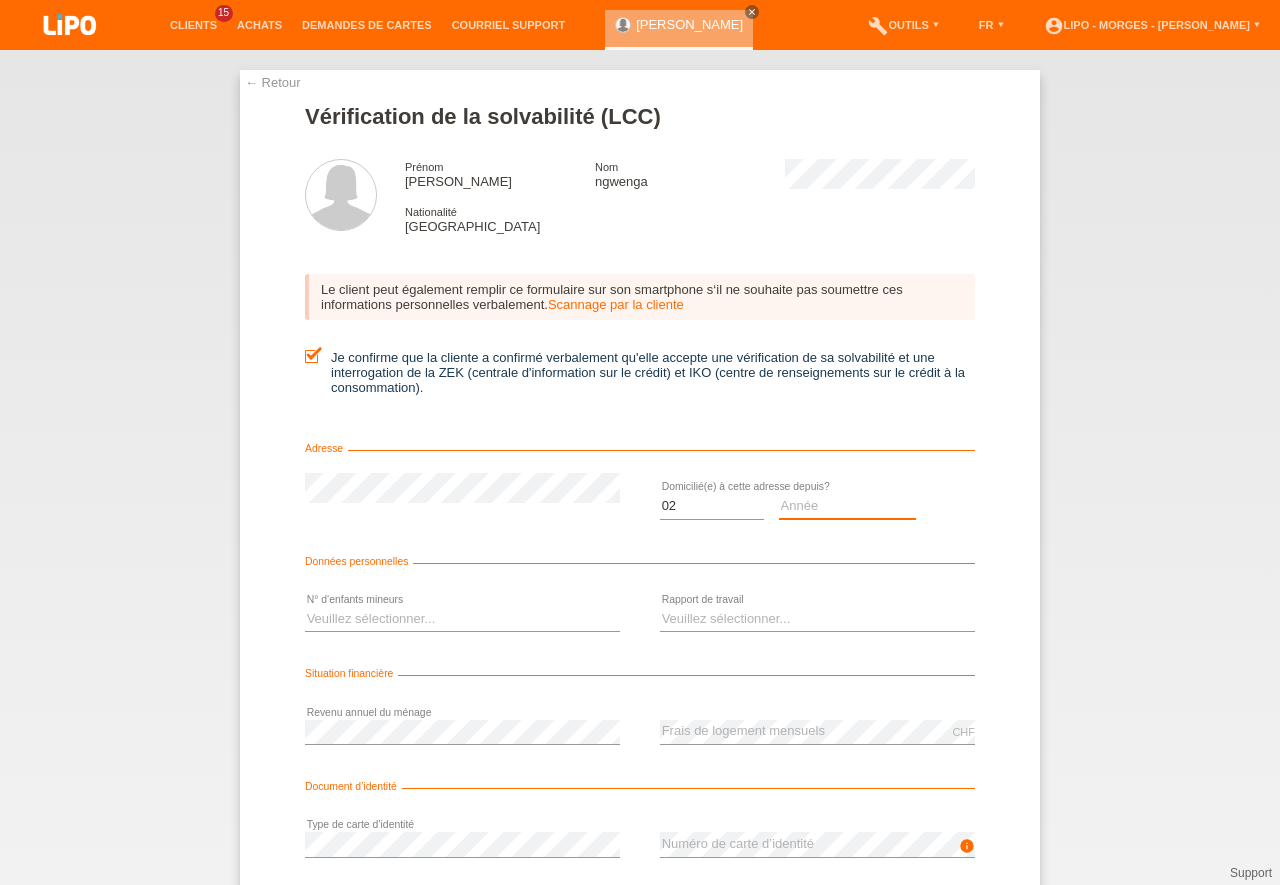 click on "Année
2025
2024
2023
2022
2021
2020
2019
2018
2017
2016 2015 2014 2013 2012 2011 2010 2009 2008 2007 2006 2005 2004 2003" at bounding box center (848, 506) 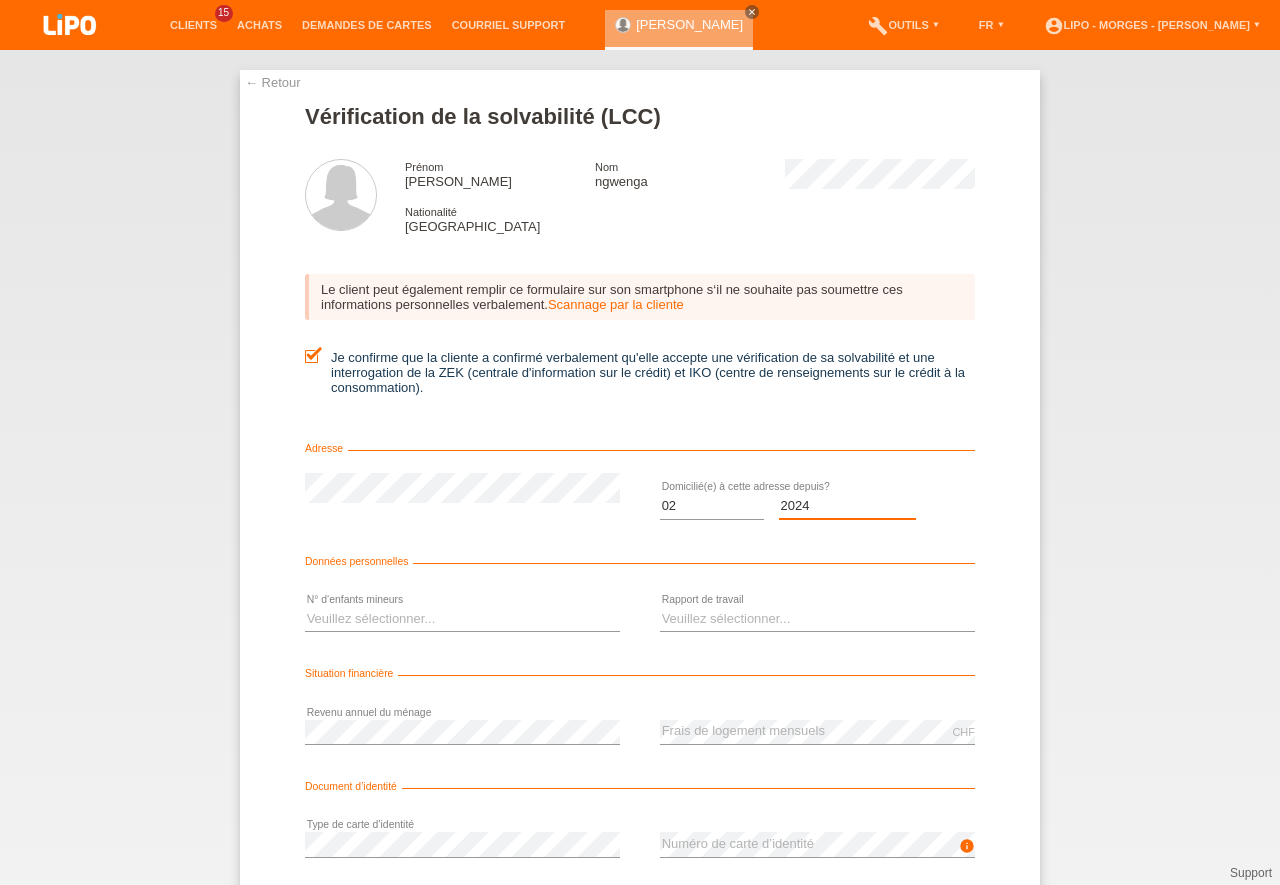 click on "2024" at bounding box center [0, 0] 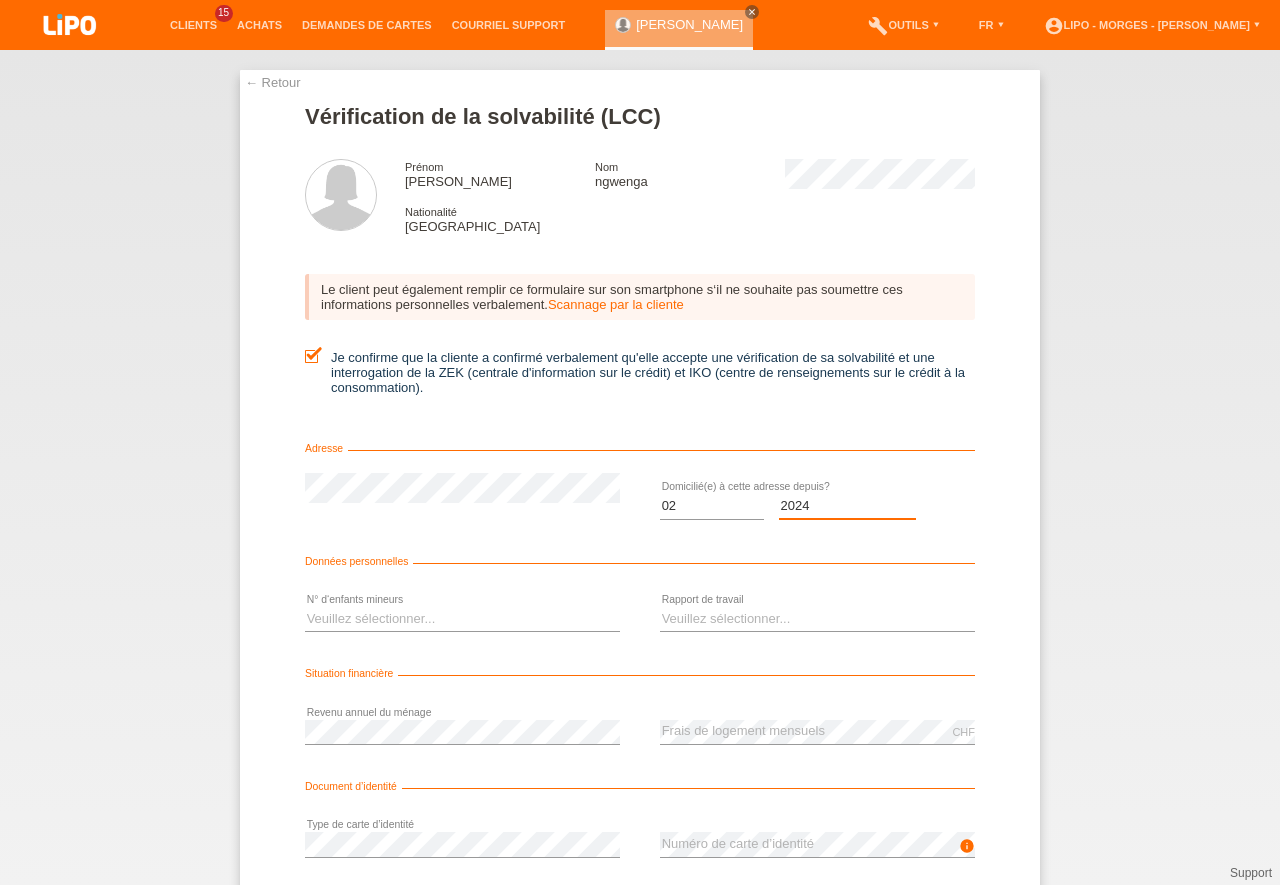 scroll, scrollTop: 0, scrollLeft: 0, axis: both 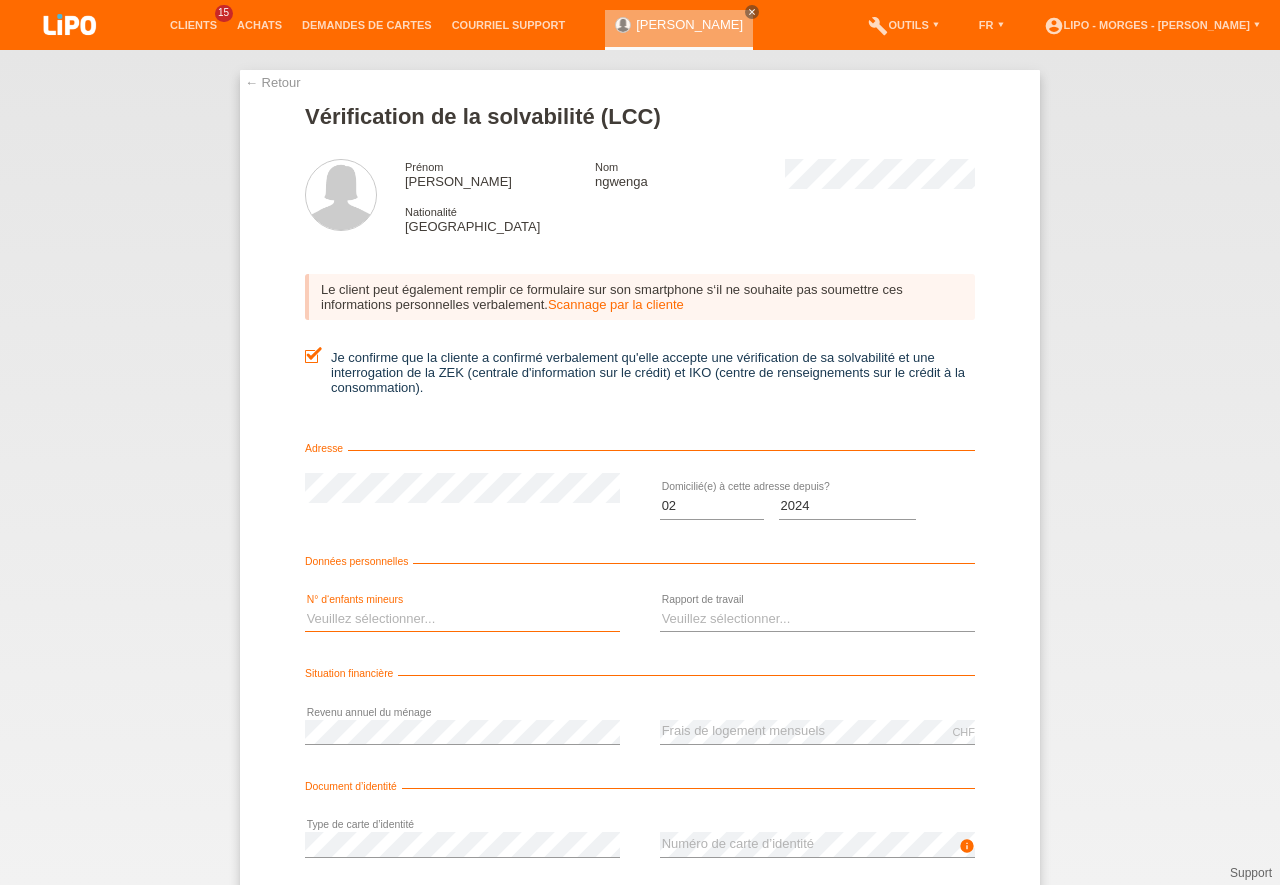 click on "Veuillez sélectionner...
0
1
2
3
4
5
6
7
8
9" at bounding box center (462, 619) 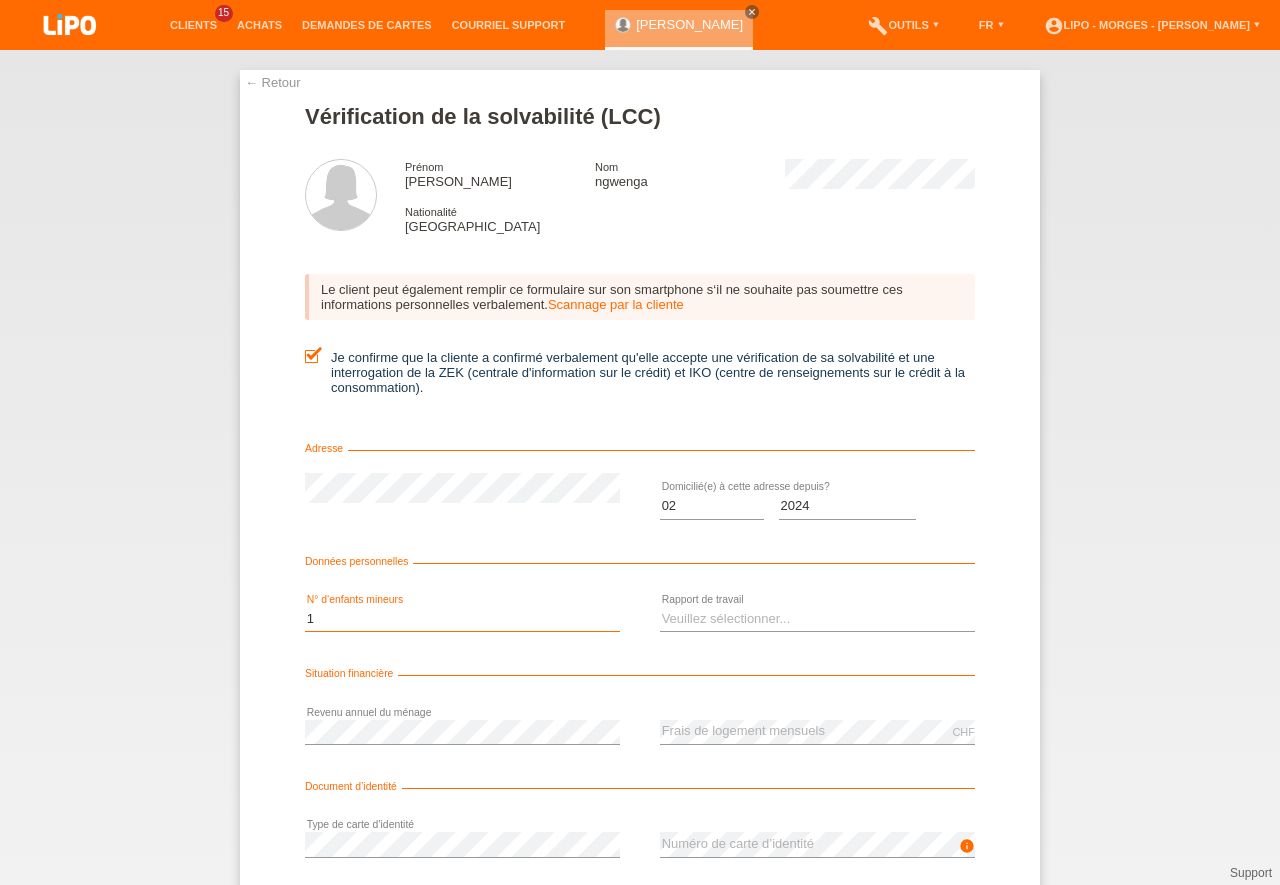 click on "1" at bounding box center (0, 0) 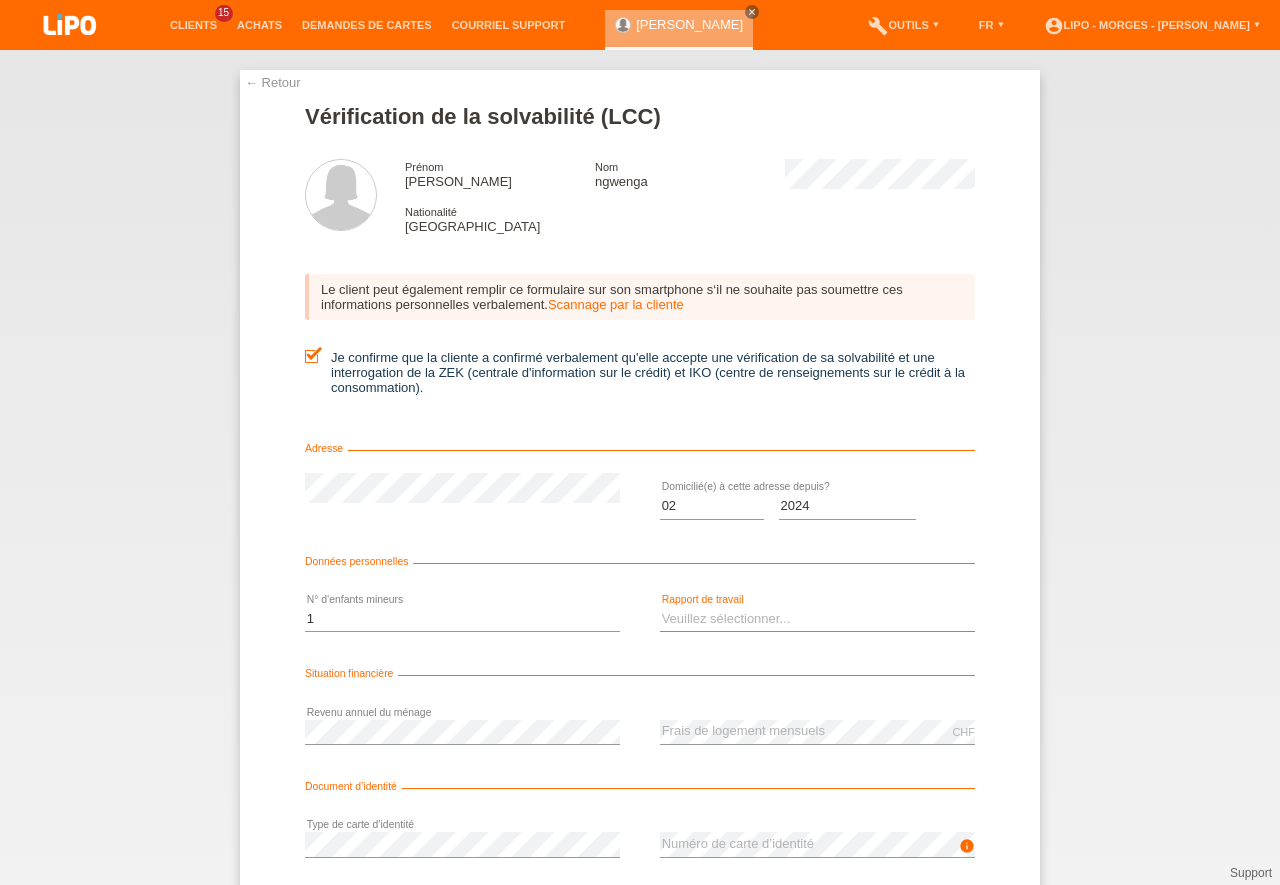 click on "Veuillez sélectionner...
A durée indéterminée
A durée déterminée
Apprenti/étudiant
Retraité(e)
Sans activité lucrative
Femme/homme au foyer
Indépendant(e)" at bounding box center (817, 619) 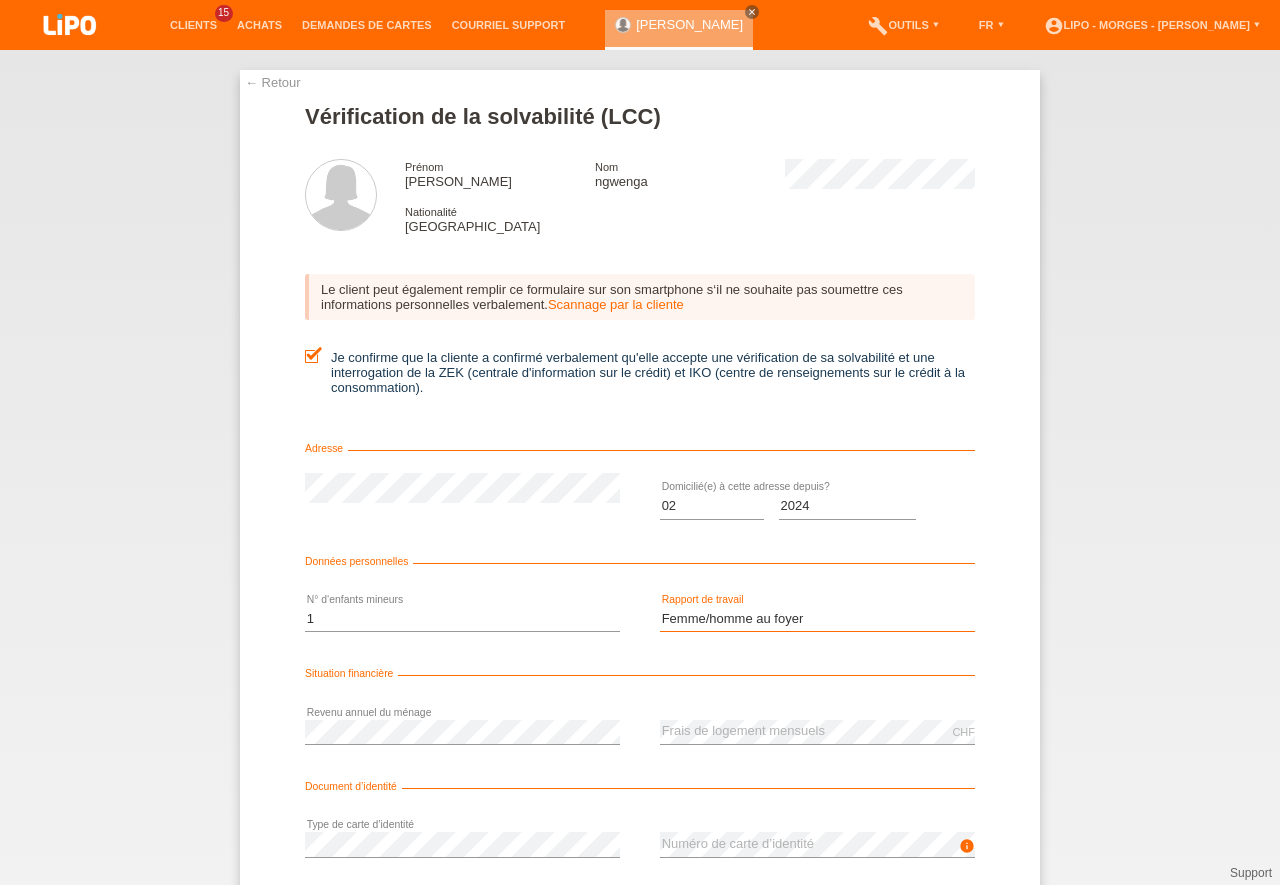 click on "Femme/homme au foyer" at bounding box center (0, 0) 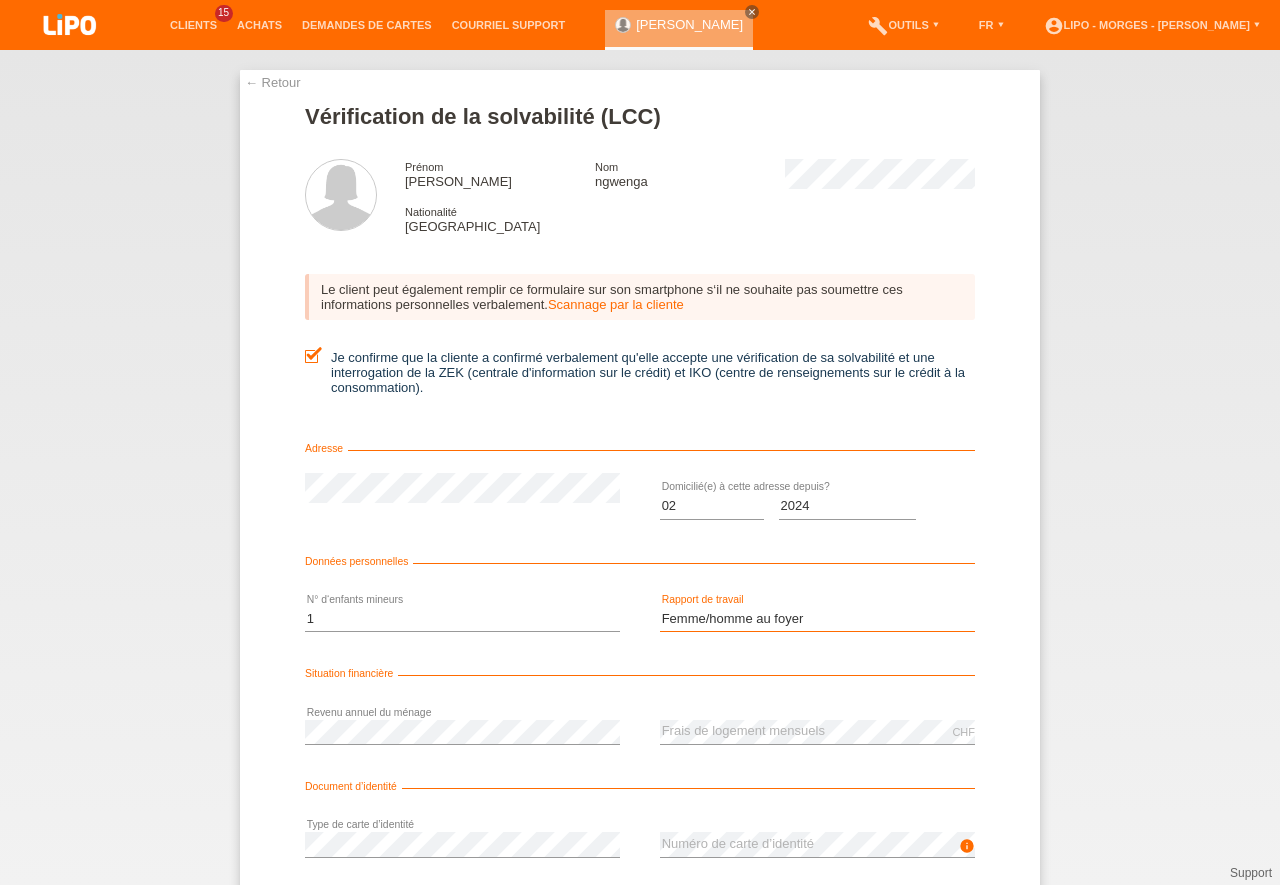 scroll, scrollTop: 0, scrollLeft: 0, axis: both 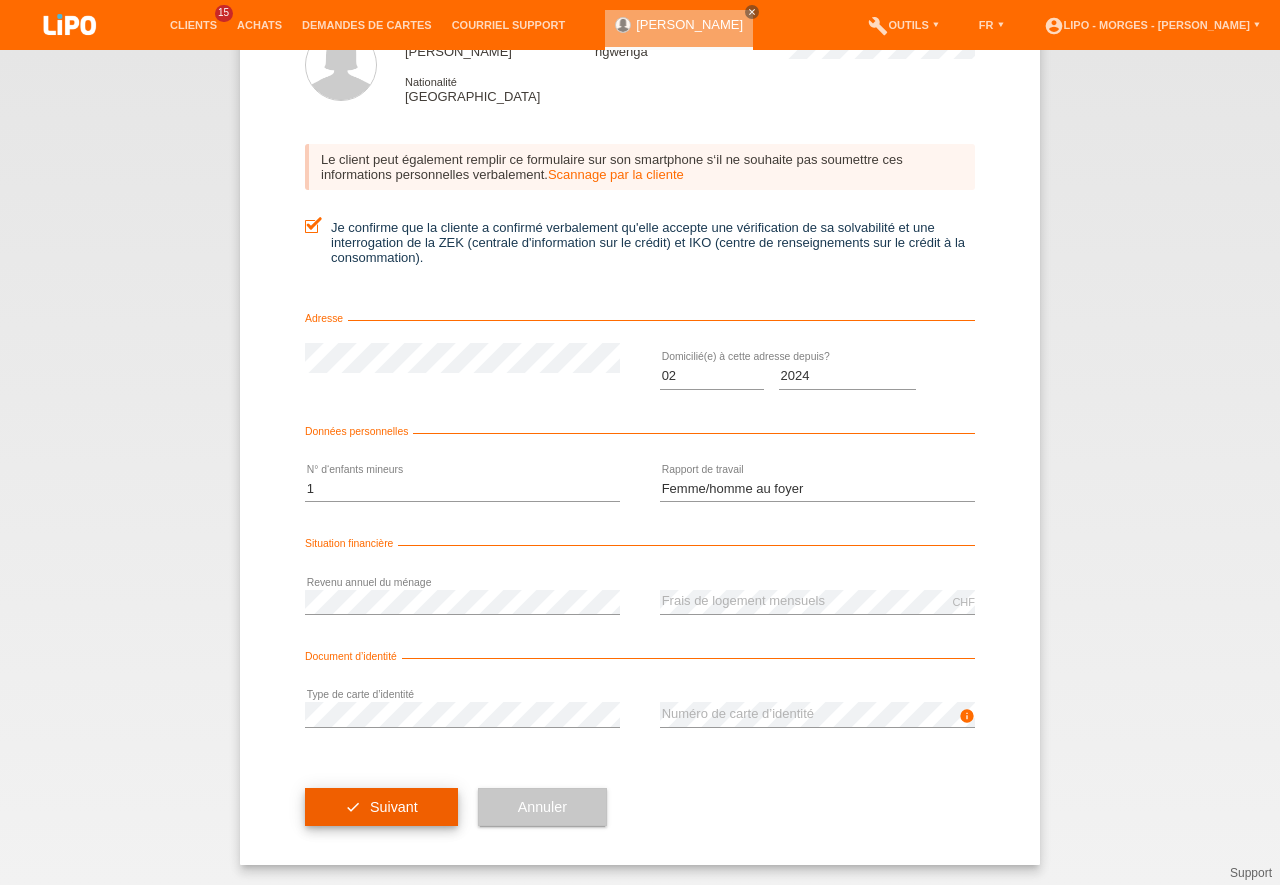 click on "Suivant" at bounding box center (394, 807) 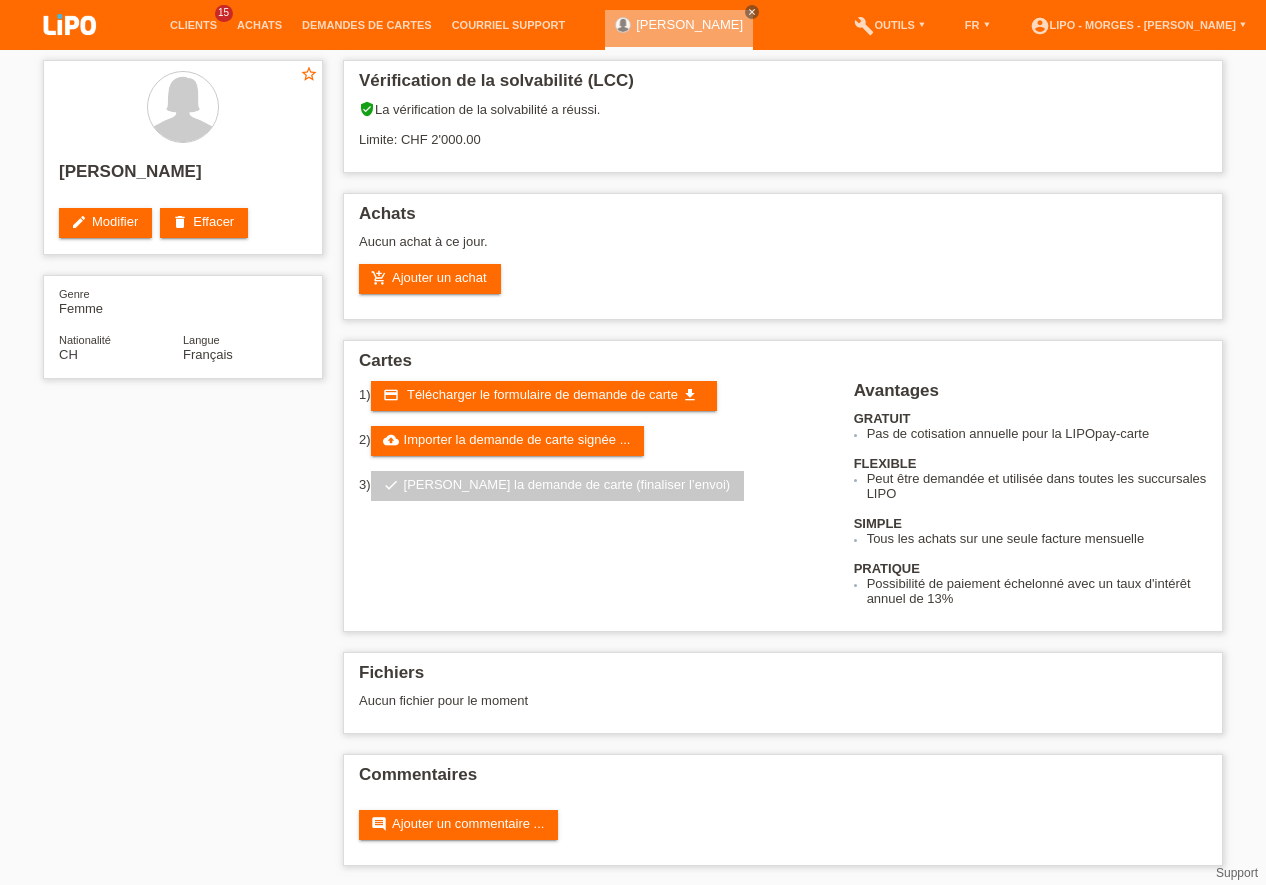 scroll, scrollTop: 0, scrollLeft: 0, axis: both 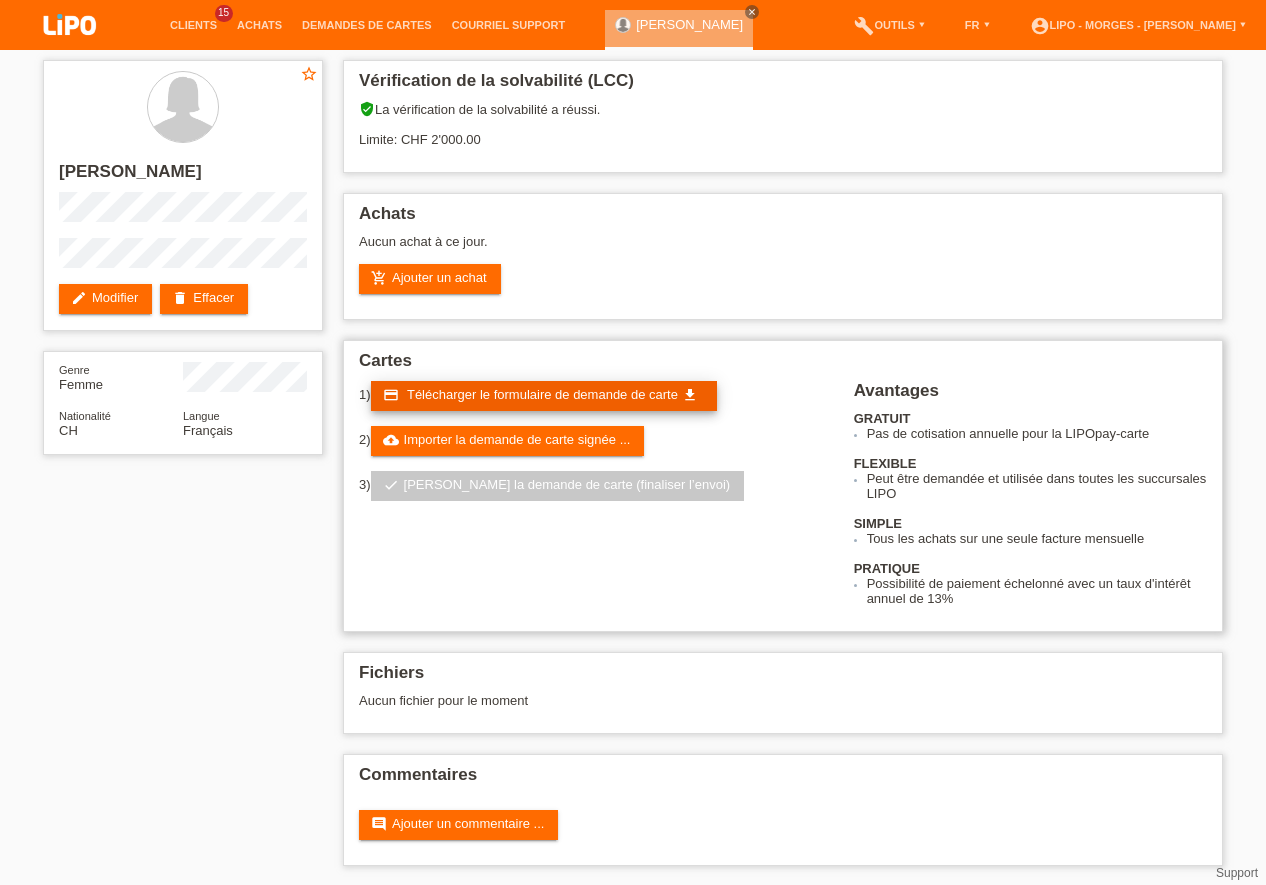 click on "Télécharger le formulaire de demande de carte" at bounding box center [542, 394] 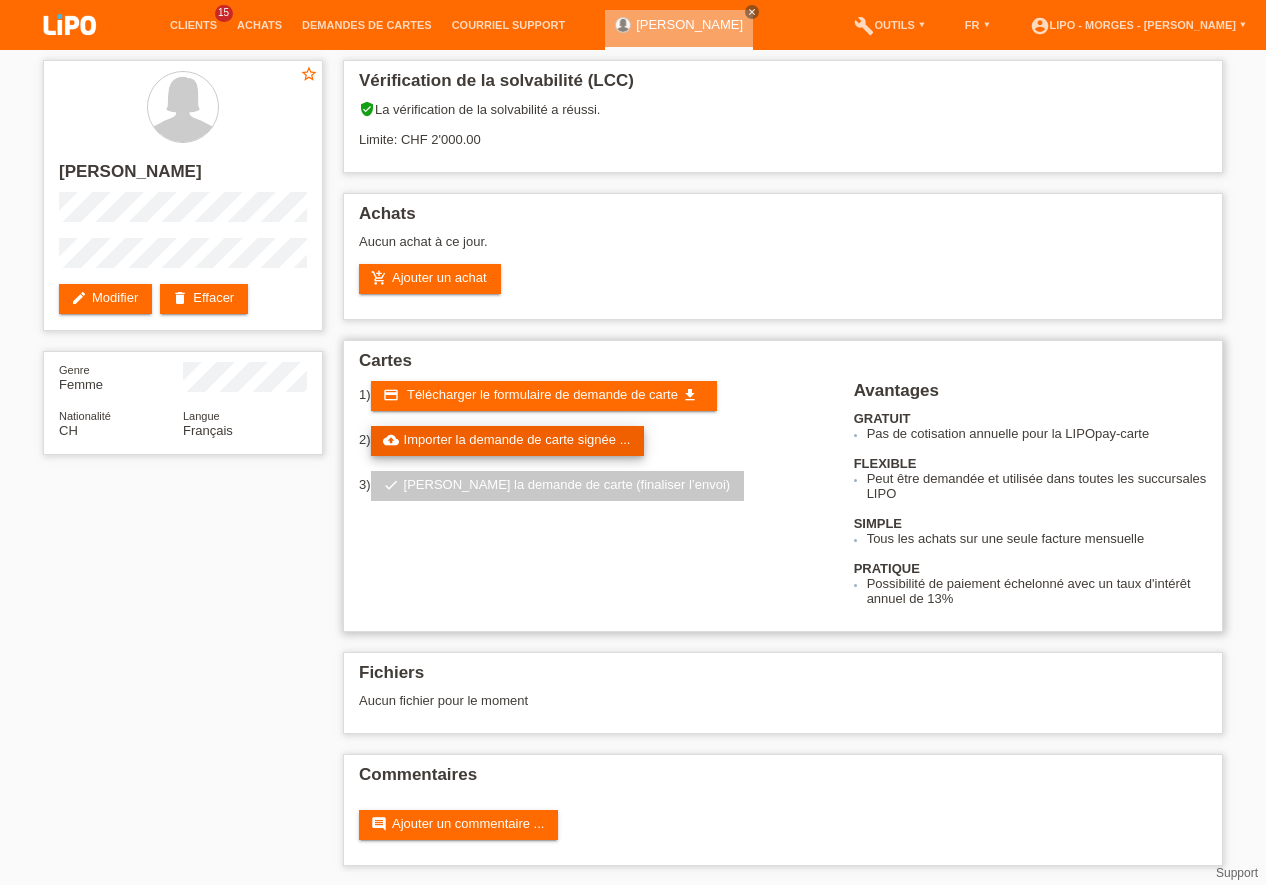 click on "cloud_upload  Importer la demande de carte signée ..." at bounding box center (508, 441) 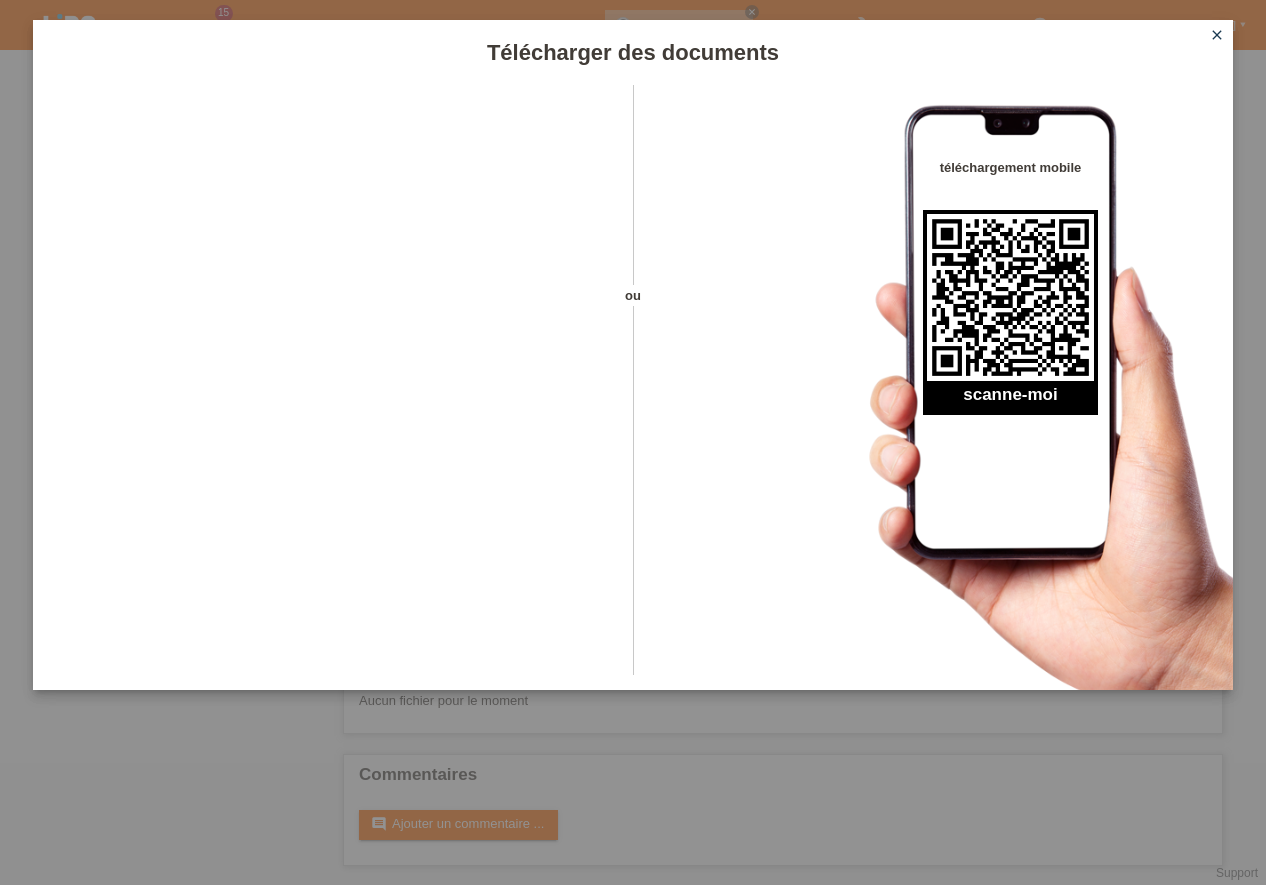 click on "close" at bounding box center (1217, 35) 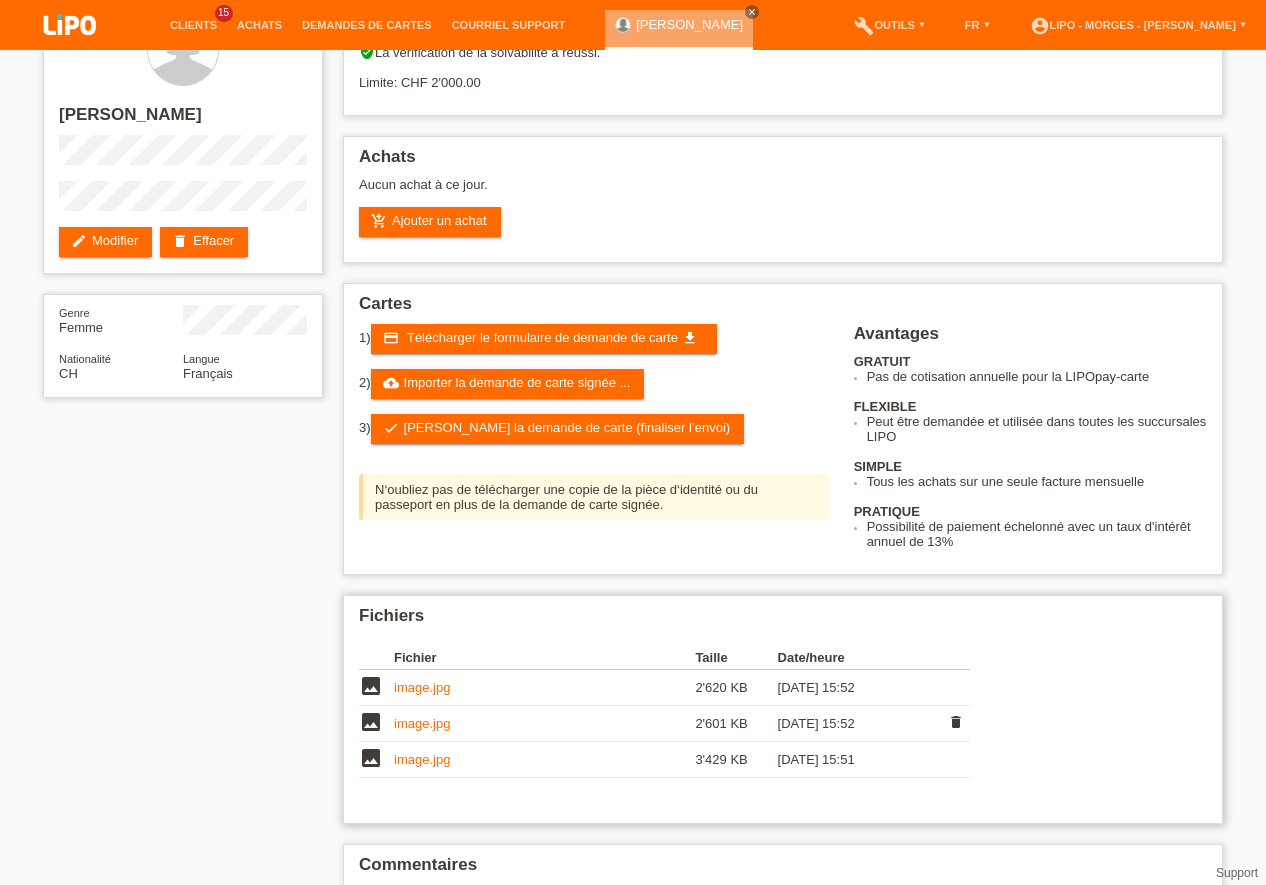 scroll, scrollTop: 0, scrollLeft: 0, axis: both 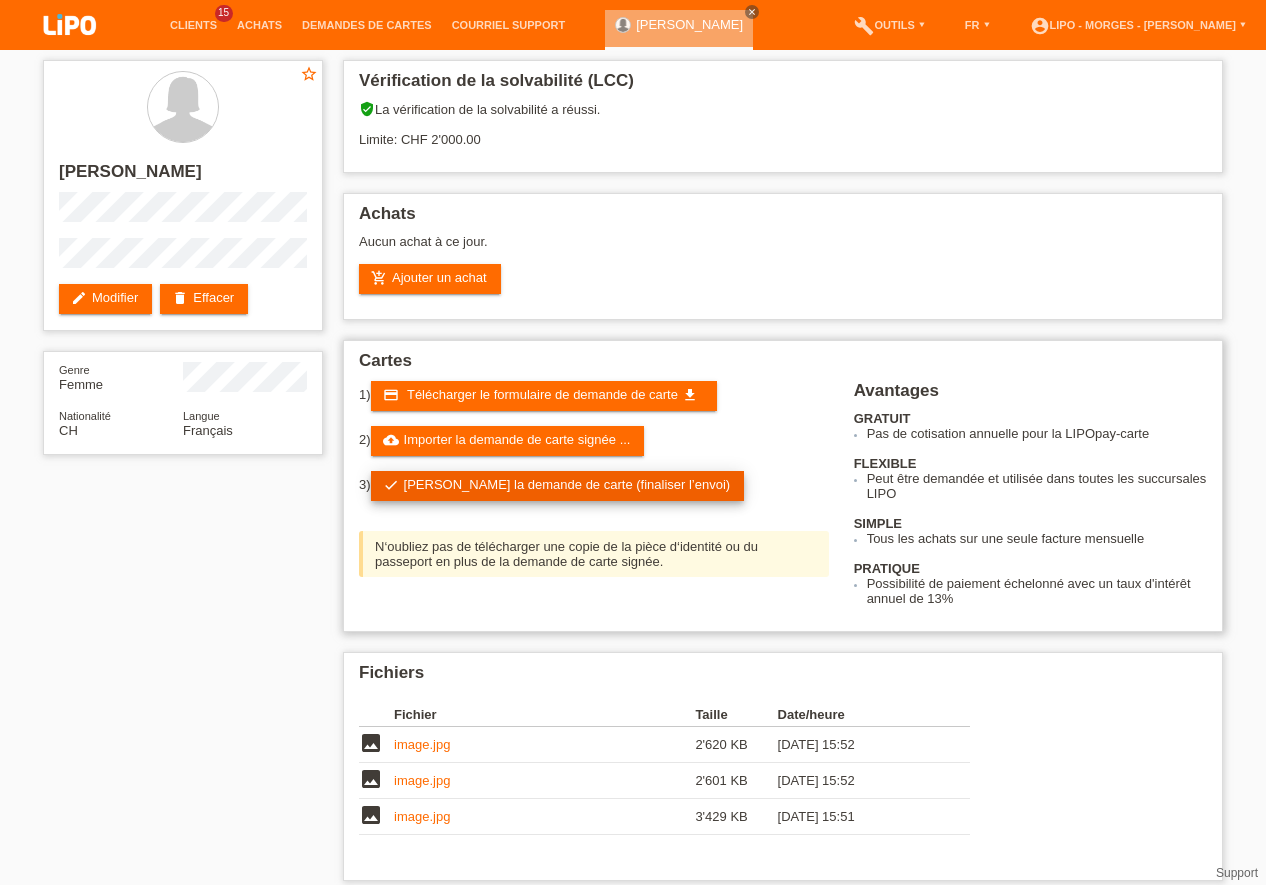click on "check  Soumettre la demande de carte (finaliser l’envoi)" at bounding box center [558, 486] 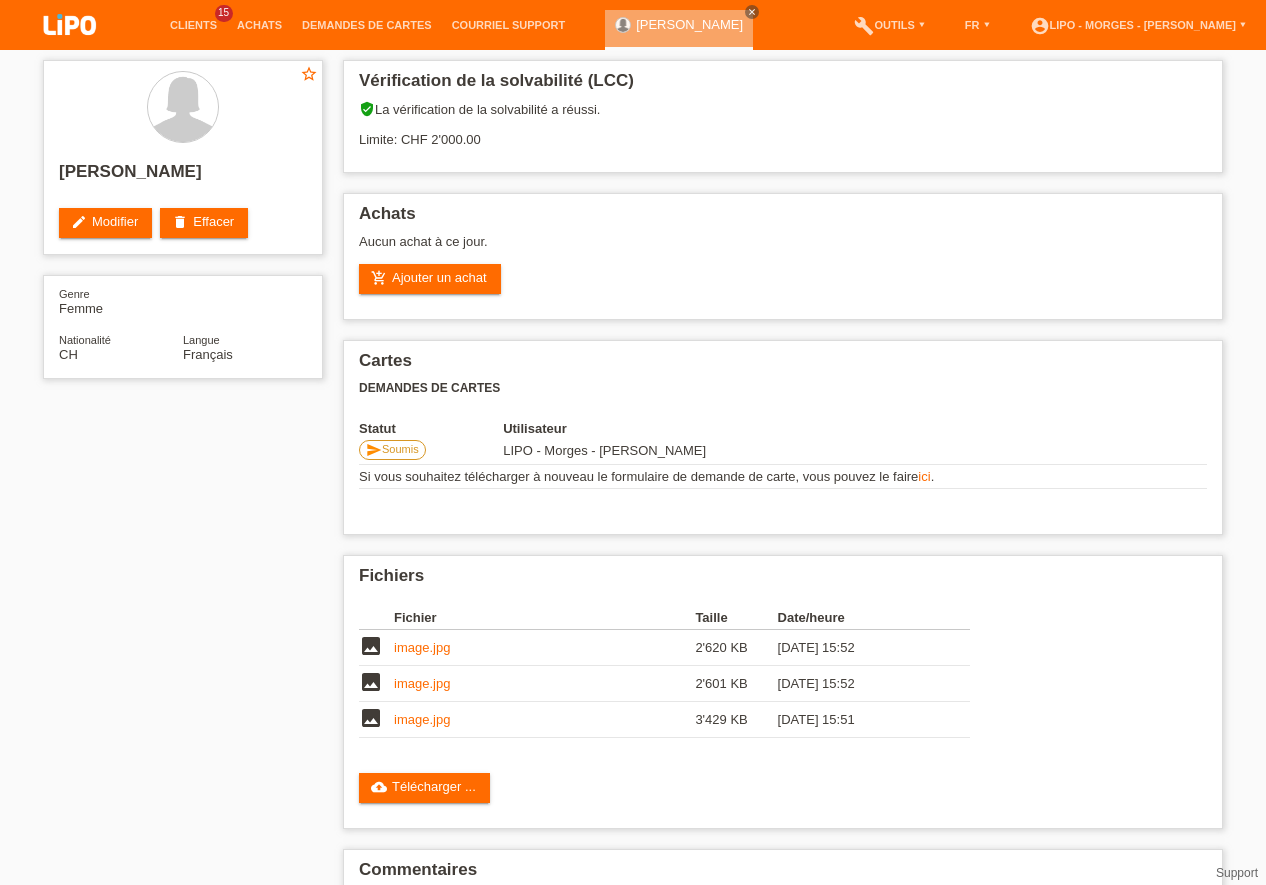 scroll, scrollTop: 0, scrollLeft: 0, axis: both 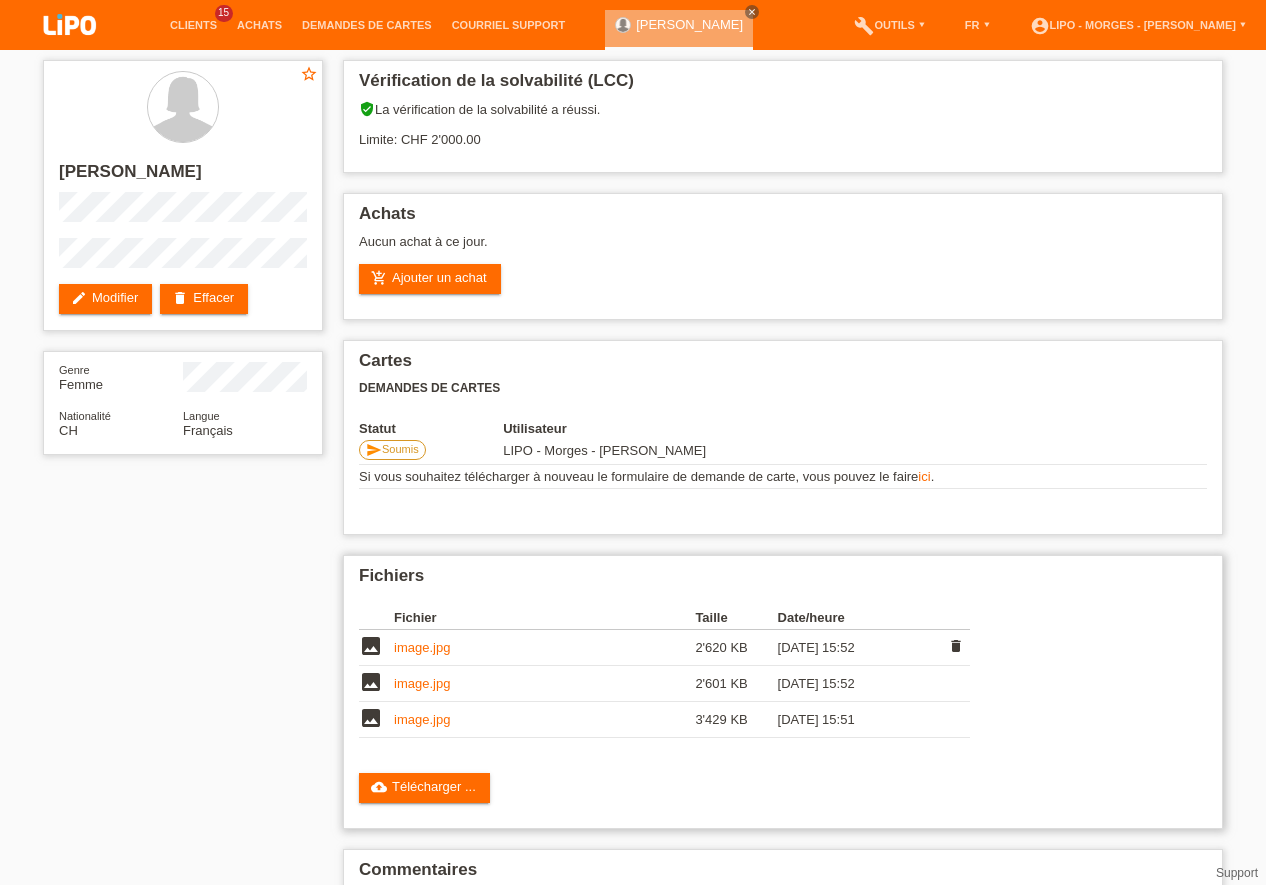 click on "image.jpg" at bounding box center [422, 647] 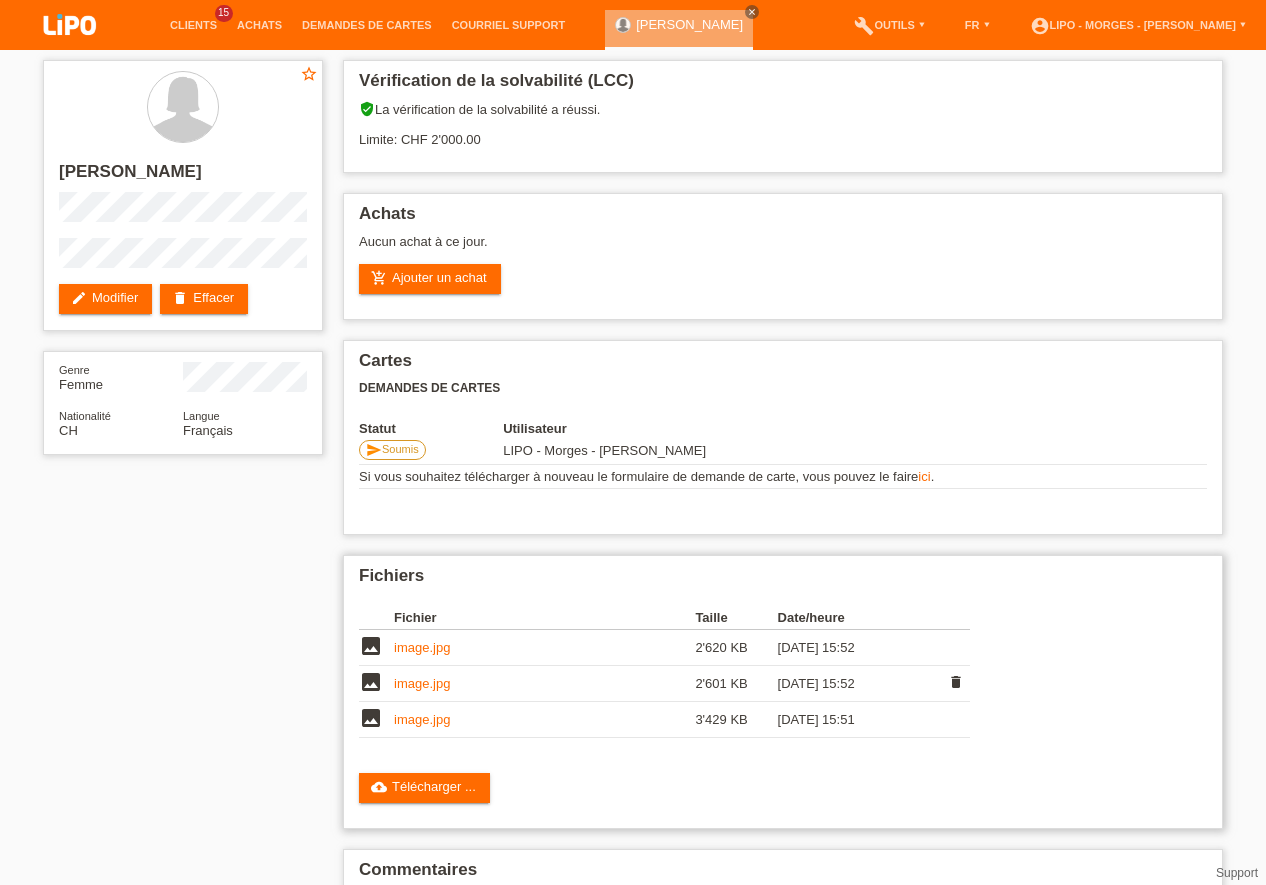 click on "image.jpg" at bounding box center (422, 683) 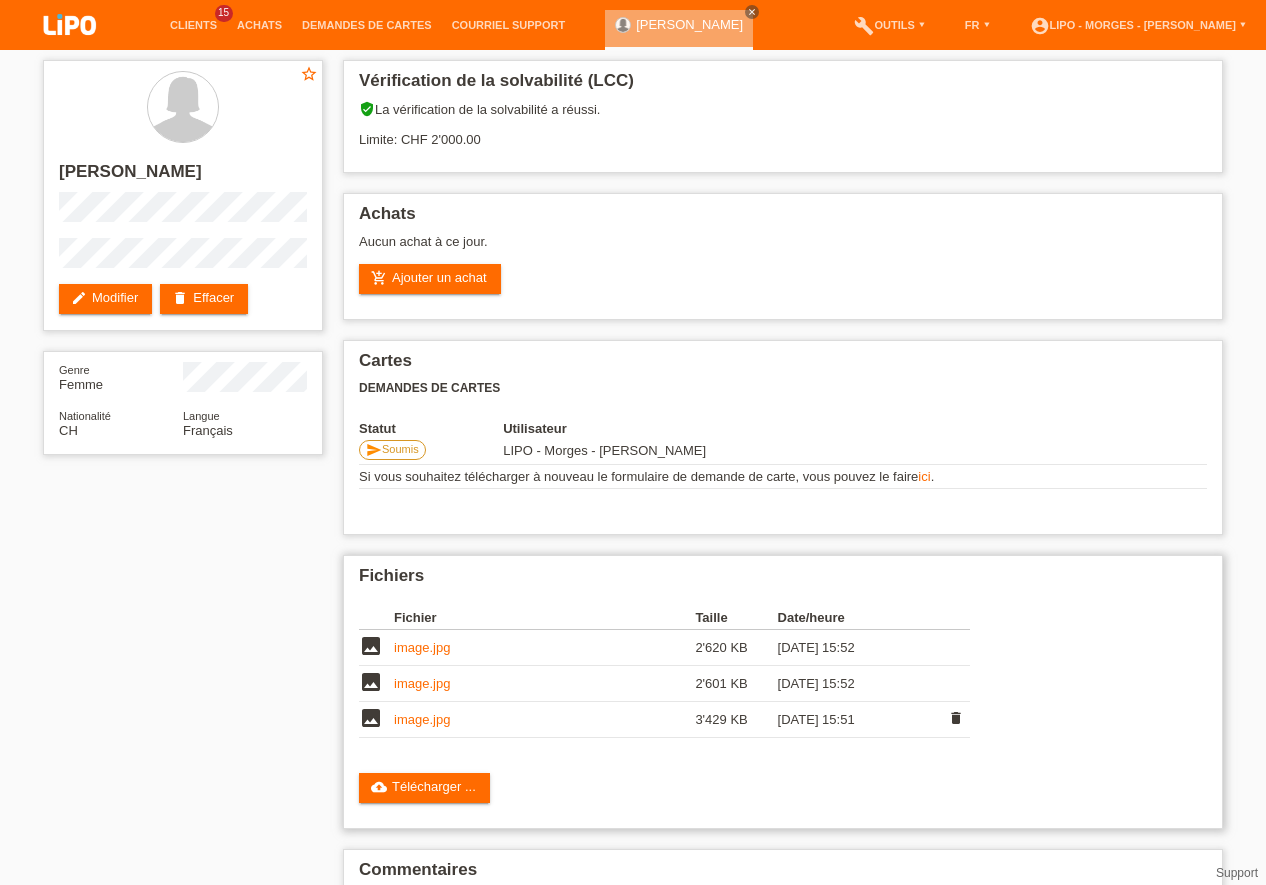 click on "image.jpg" at bounding box center (544, 720) 